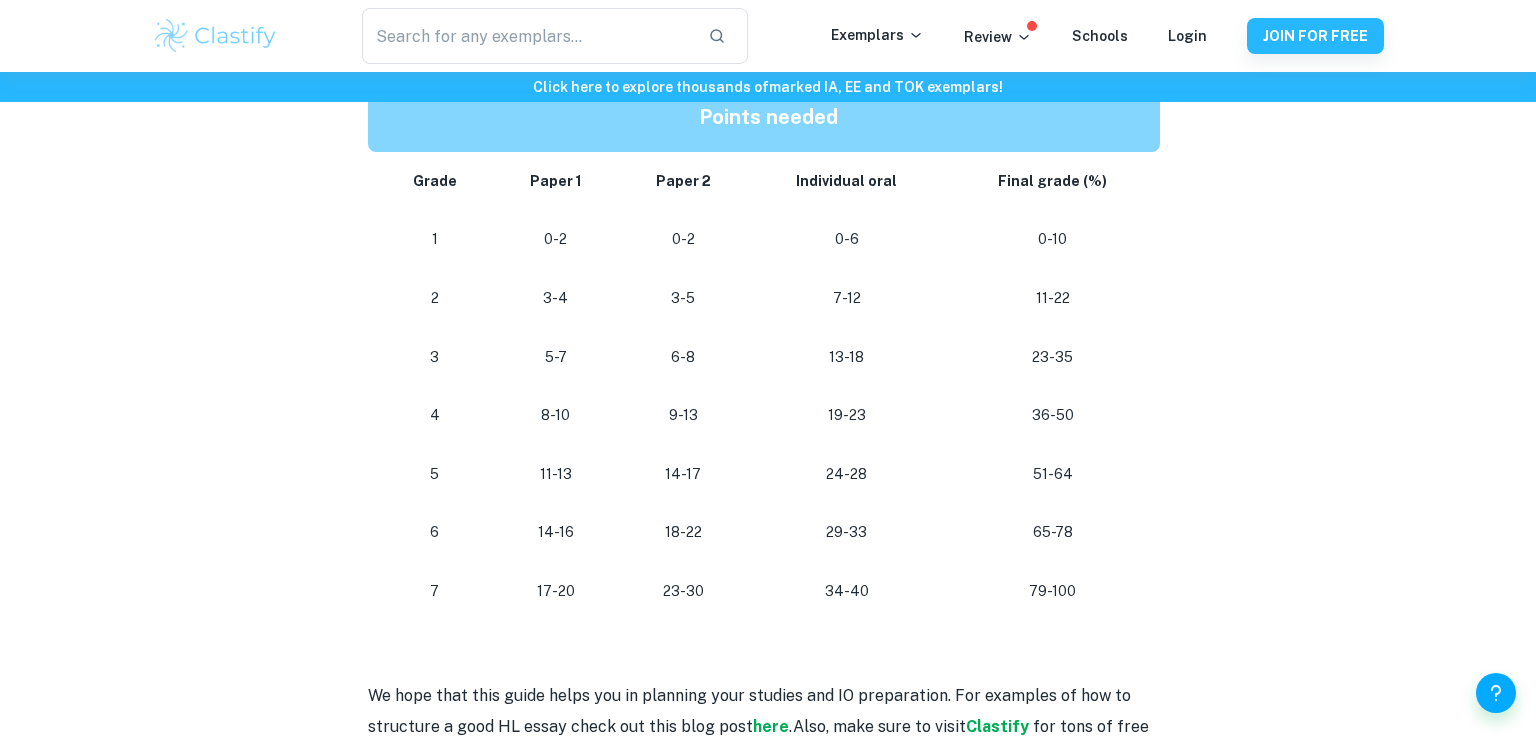 scroll, scrollTop: 1999, scrollLeft: 0, axis: vertical 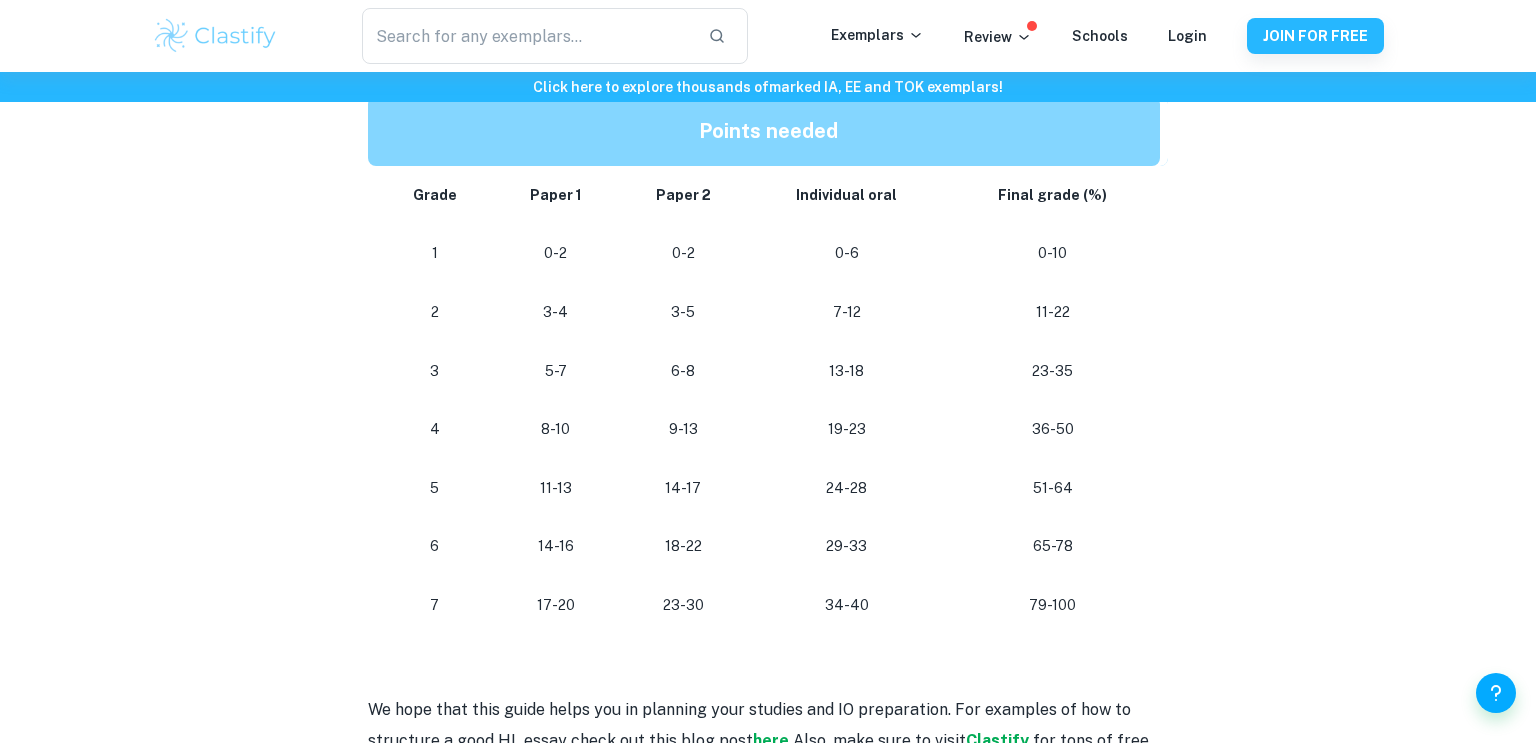 click on "65-78" at bounding box center (1053, 546) 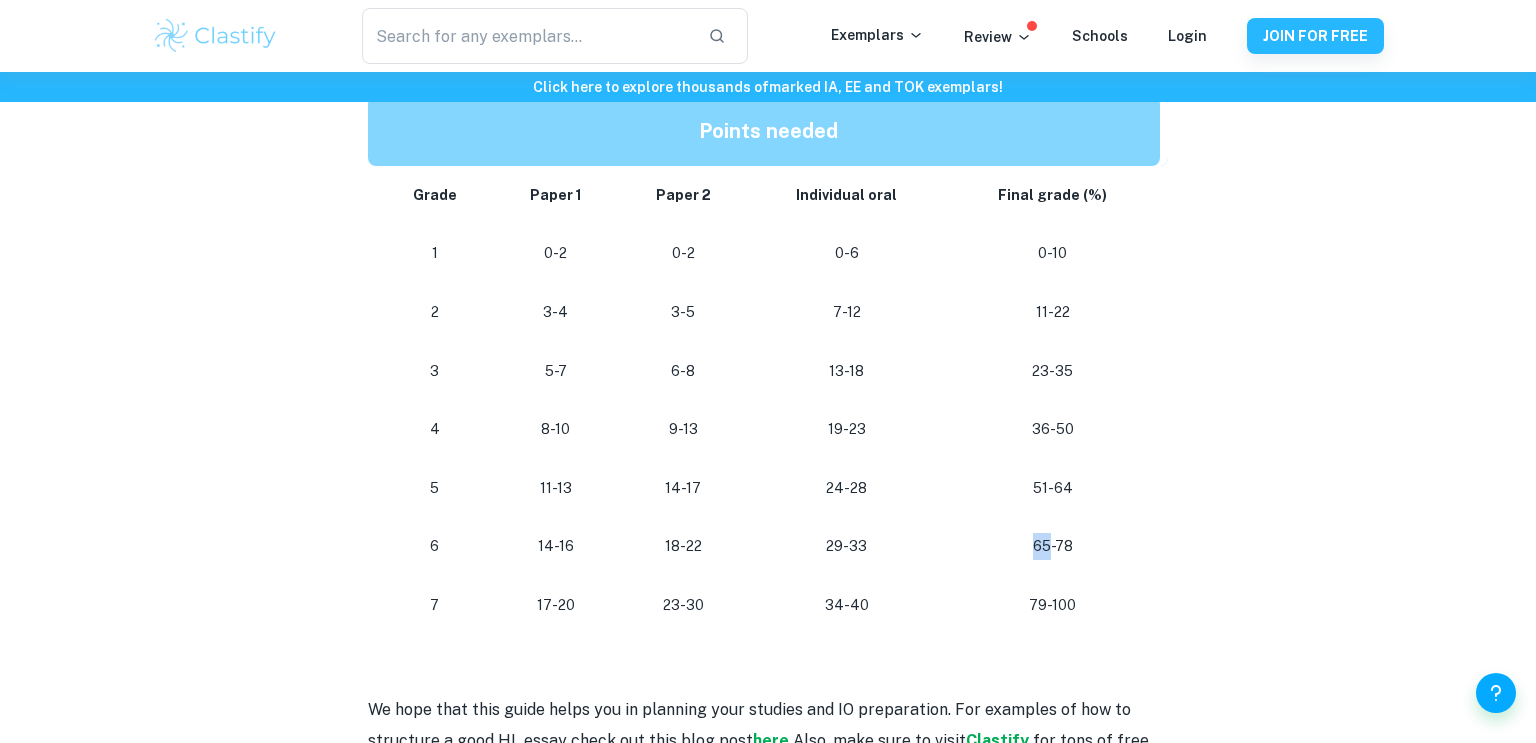 click on "65-78" at bounding box center [1053, 546] 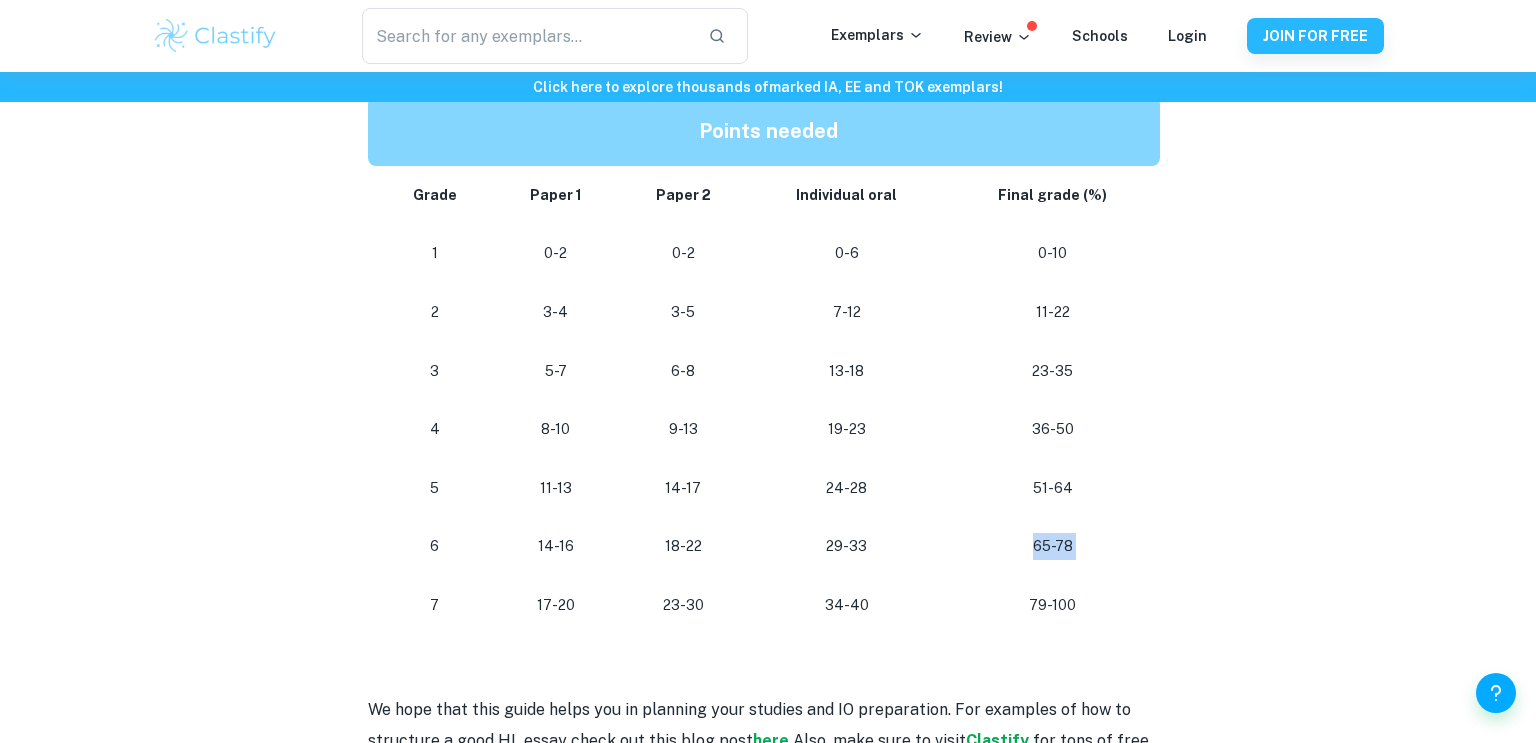 click on "65-78" at bounding box center [1053, 546] 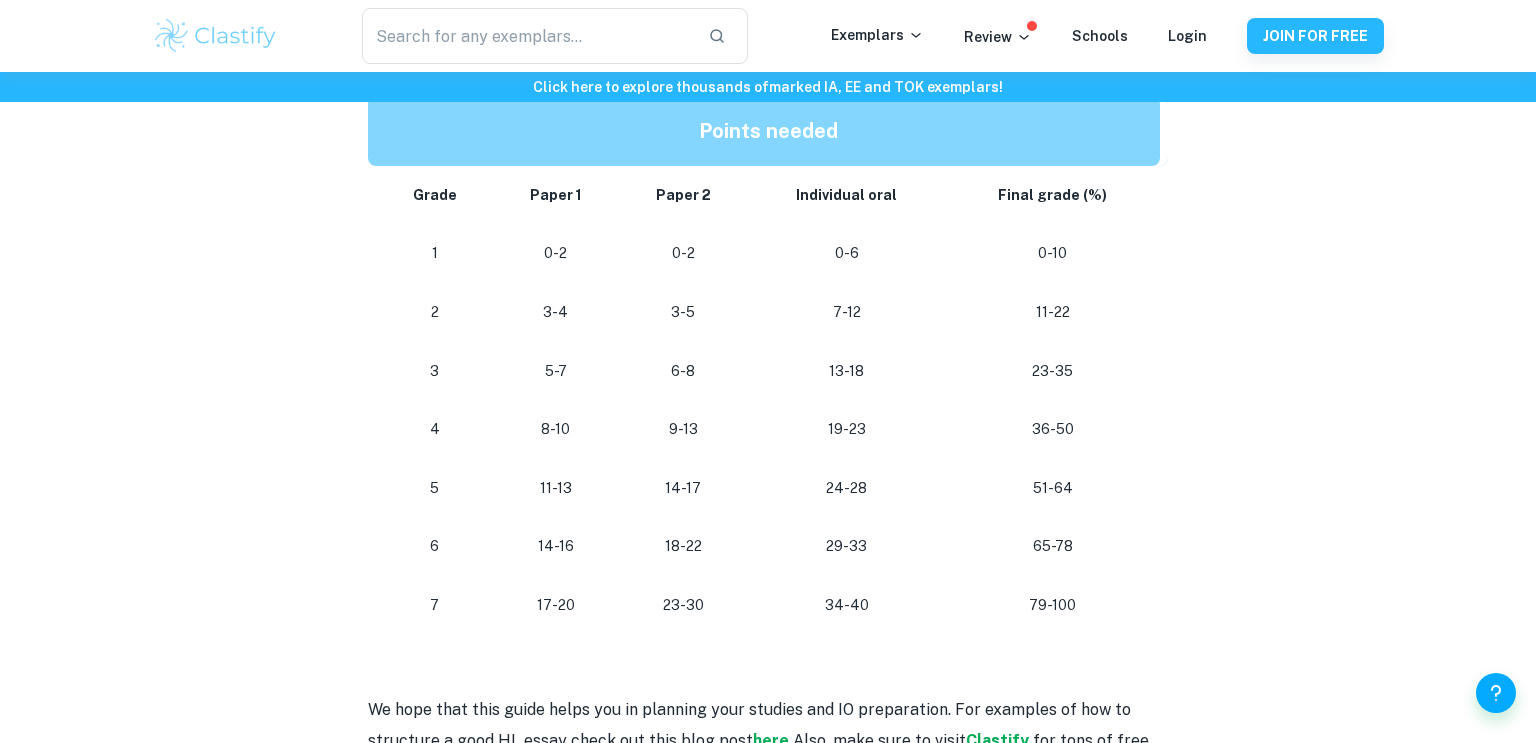 click on "65-78" at bounding box center [1053, 546] 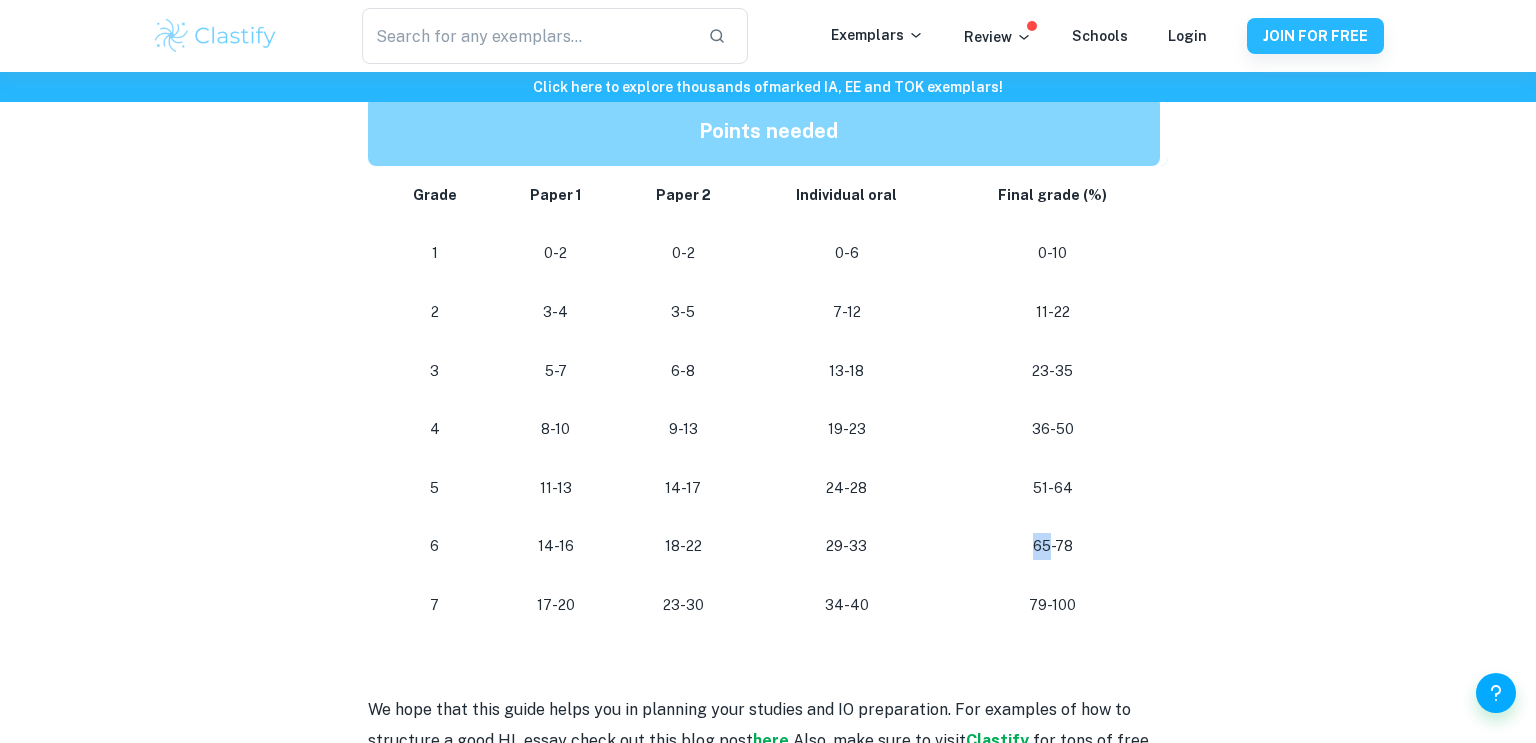 click on "65-78" at bounding box center (1053, 546) 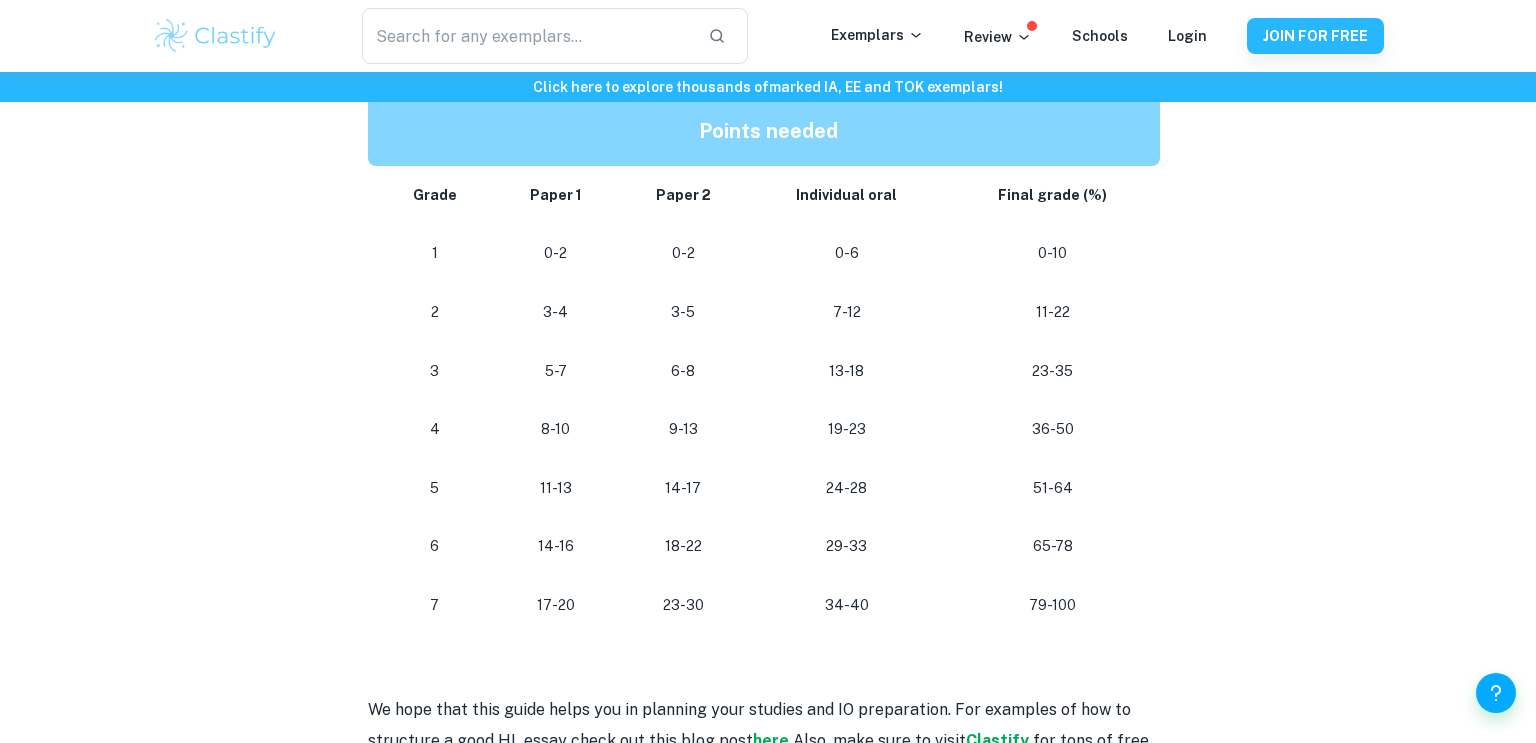 click on "65-78" at bounding box center (1053, 546) 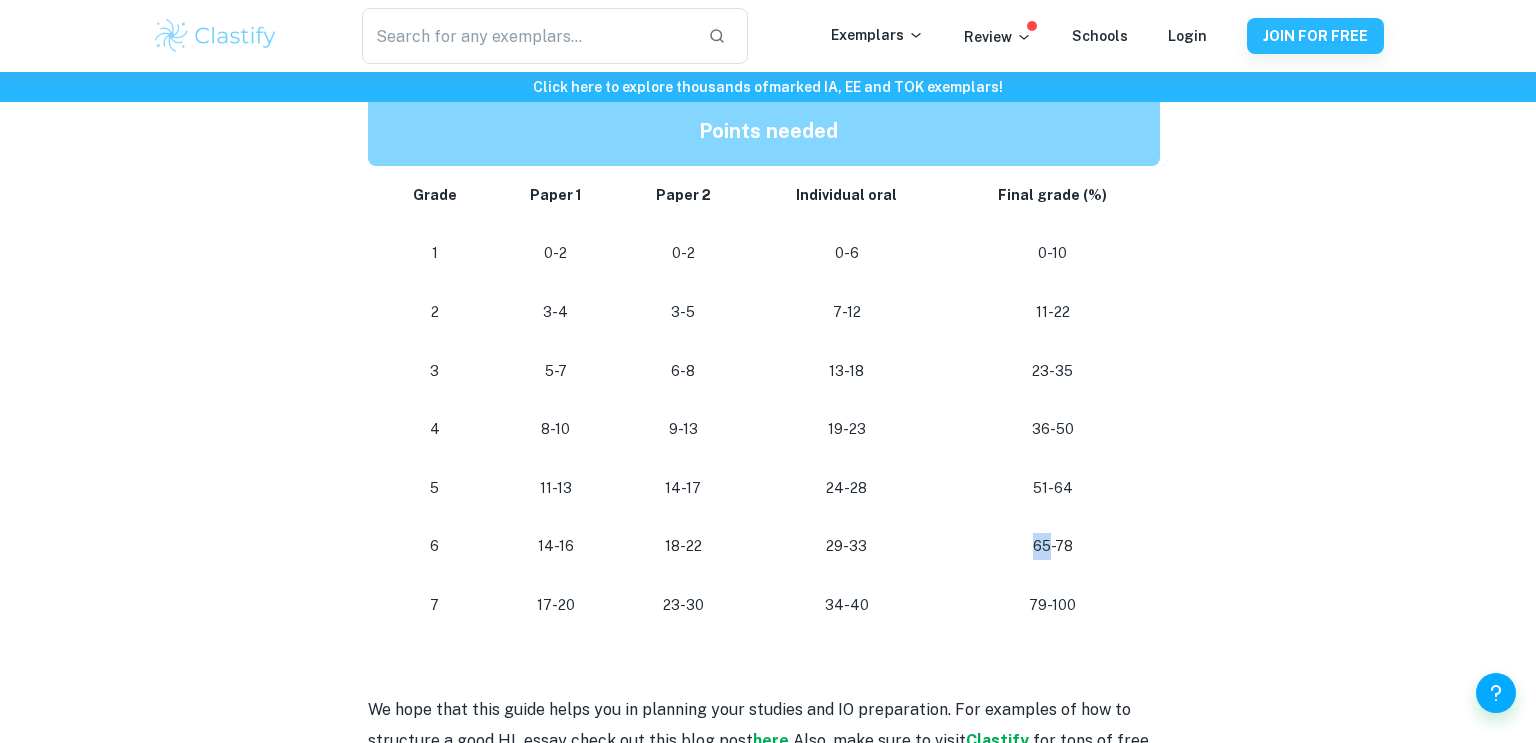 click on "65-78" at bounding box center (1053, 546) 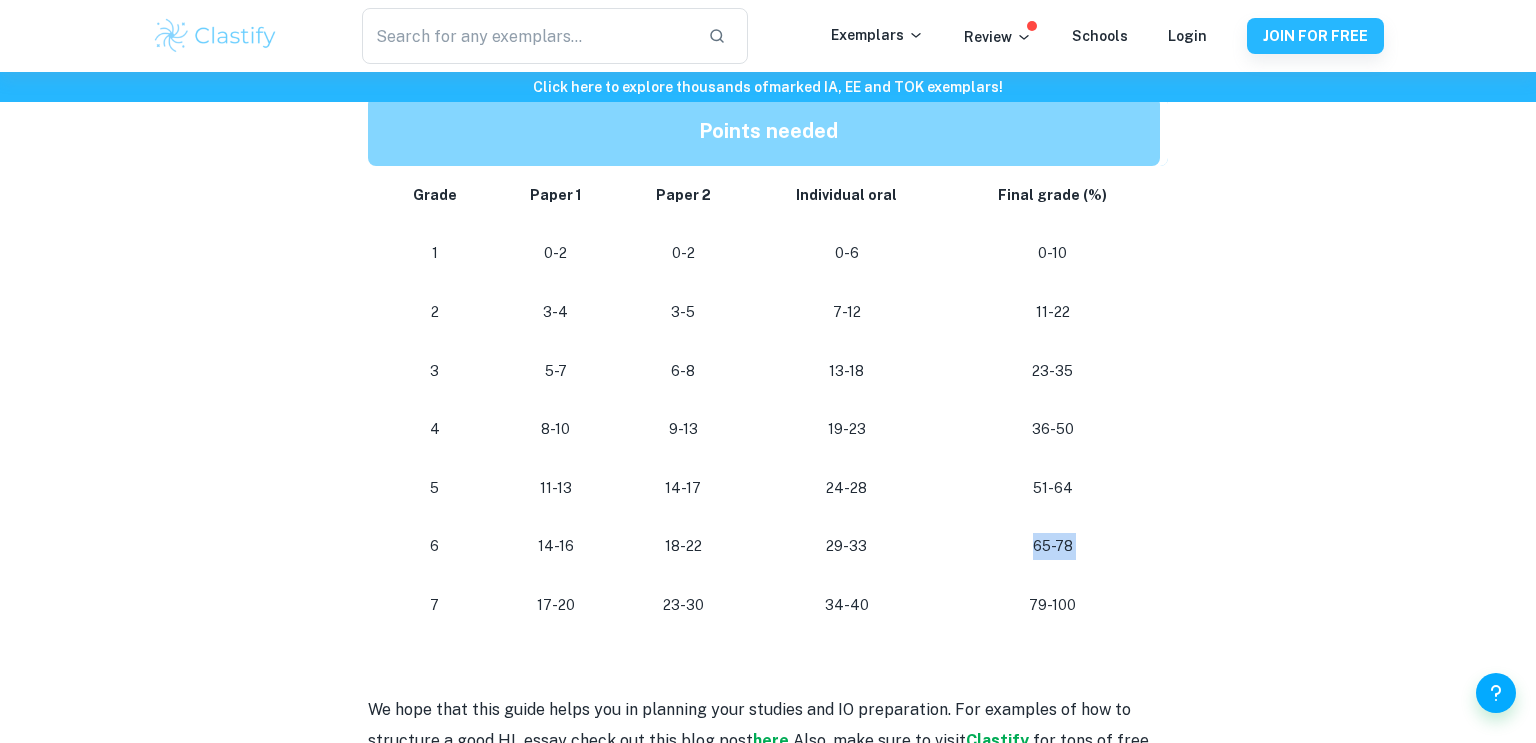 click on "24-28" at bounding box center (847, 488) 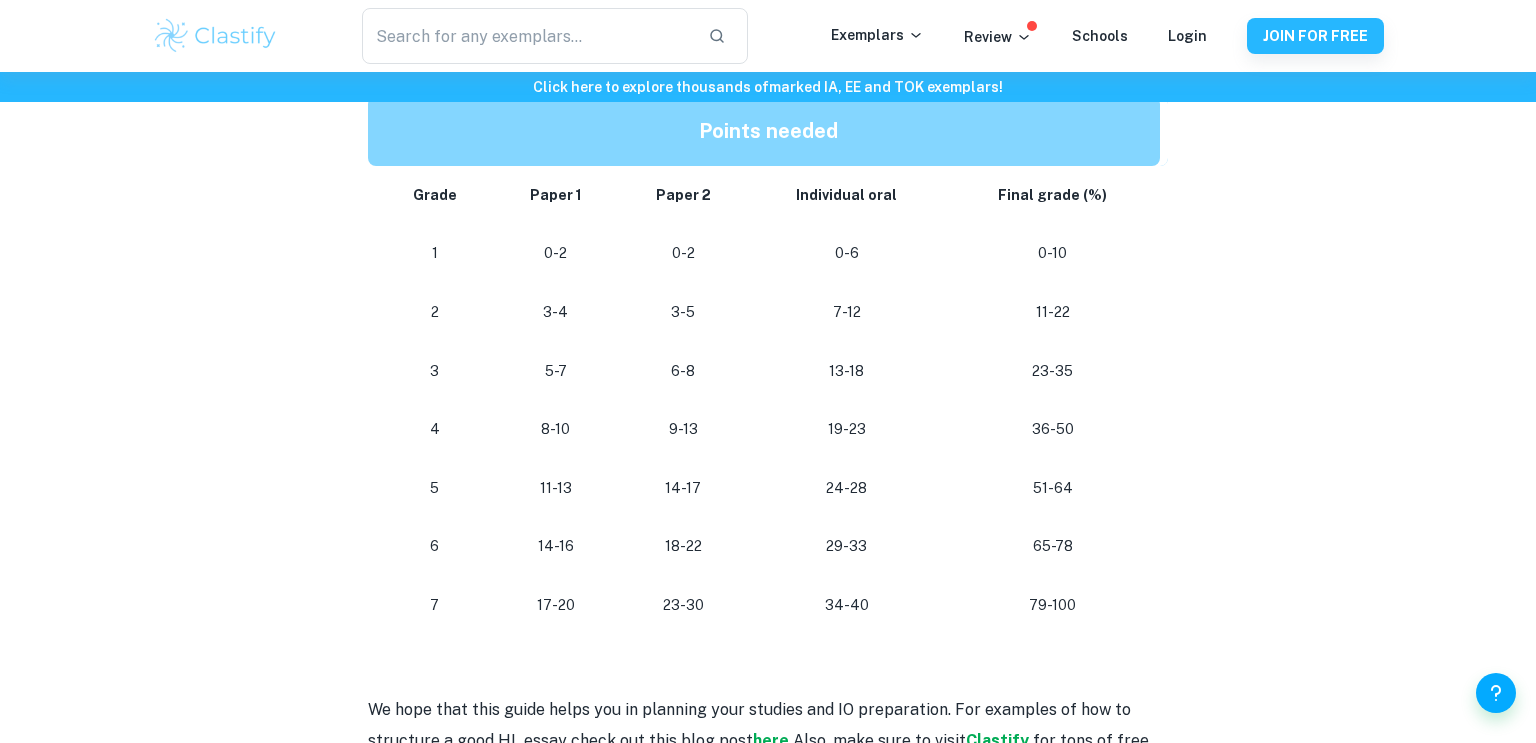 click on "24-28" at bounding box center [847, 488] 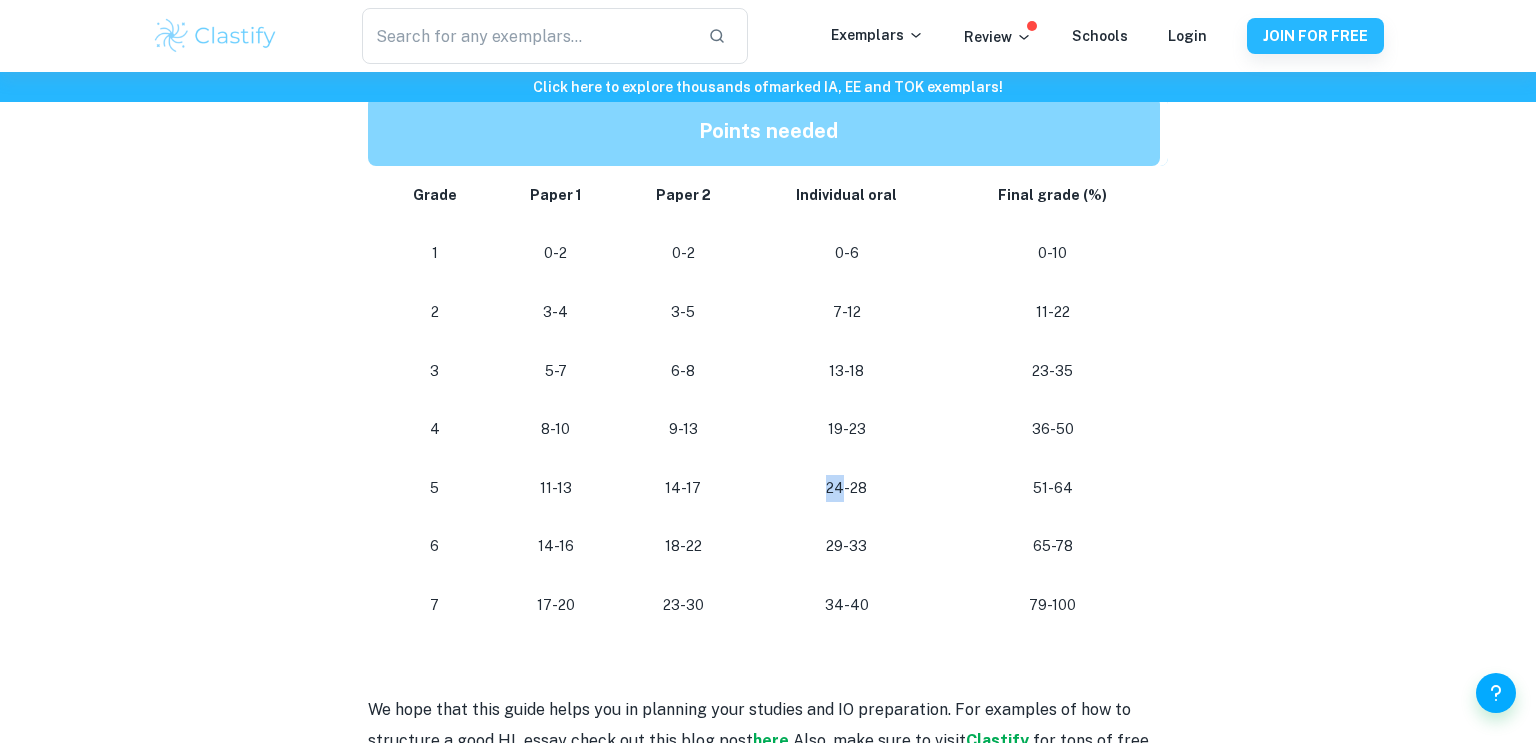 click on "24-28" at bounding box center [847, 488] 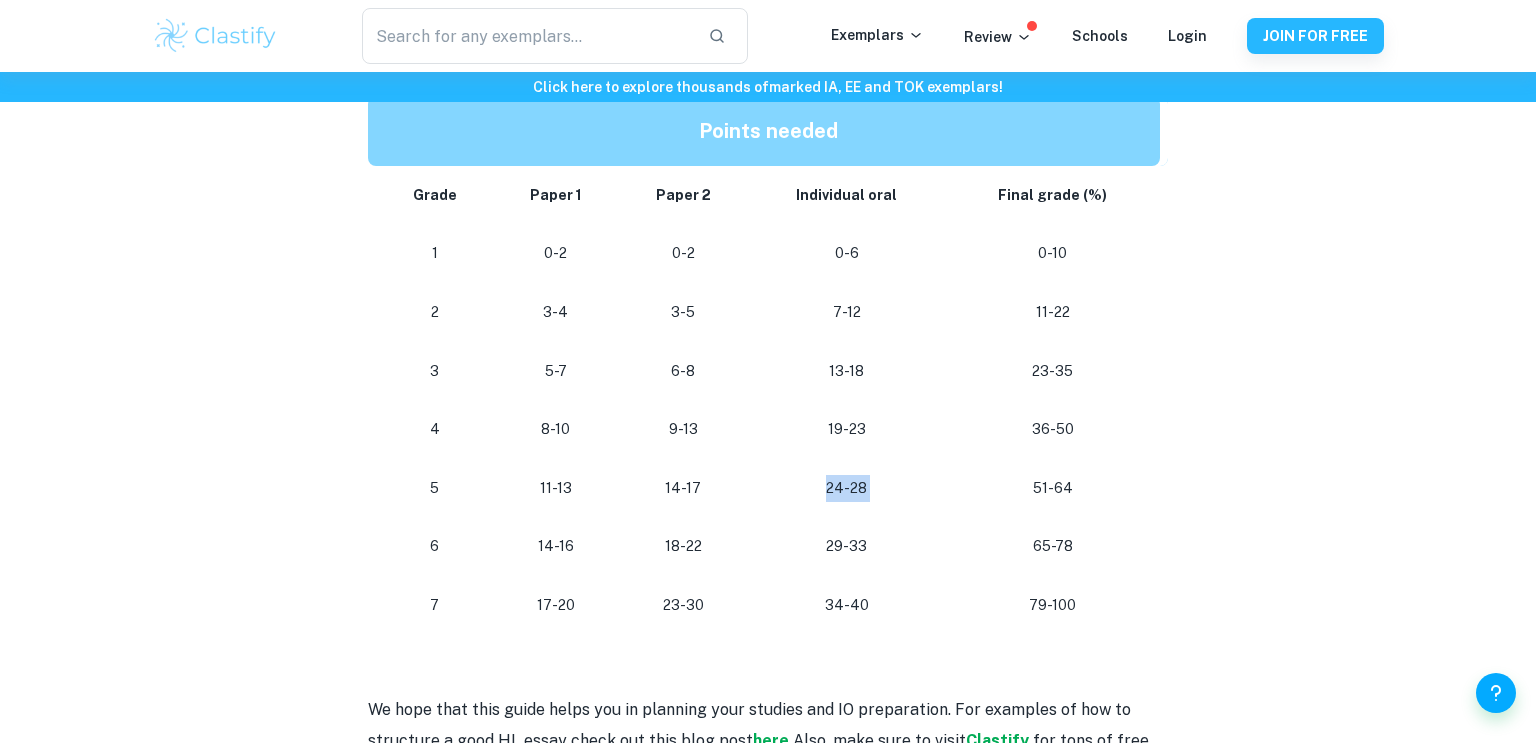 click on "24-28" at bounding box center [847, 488] 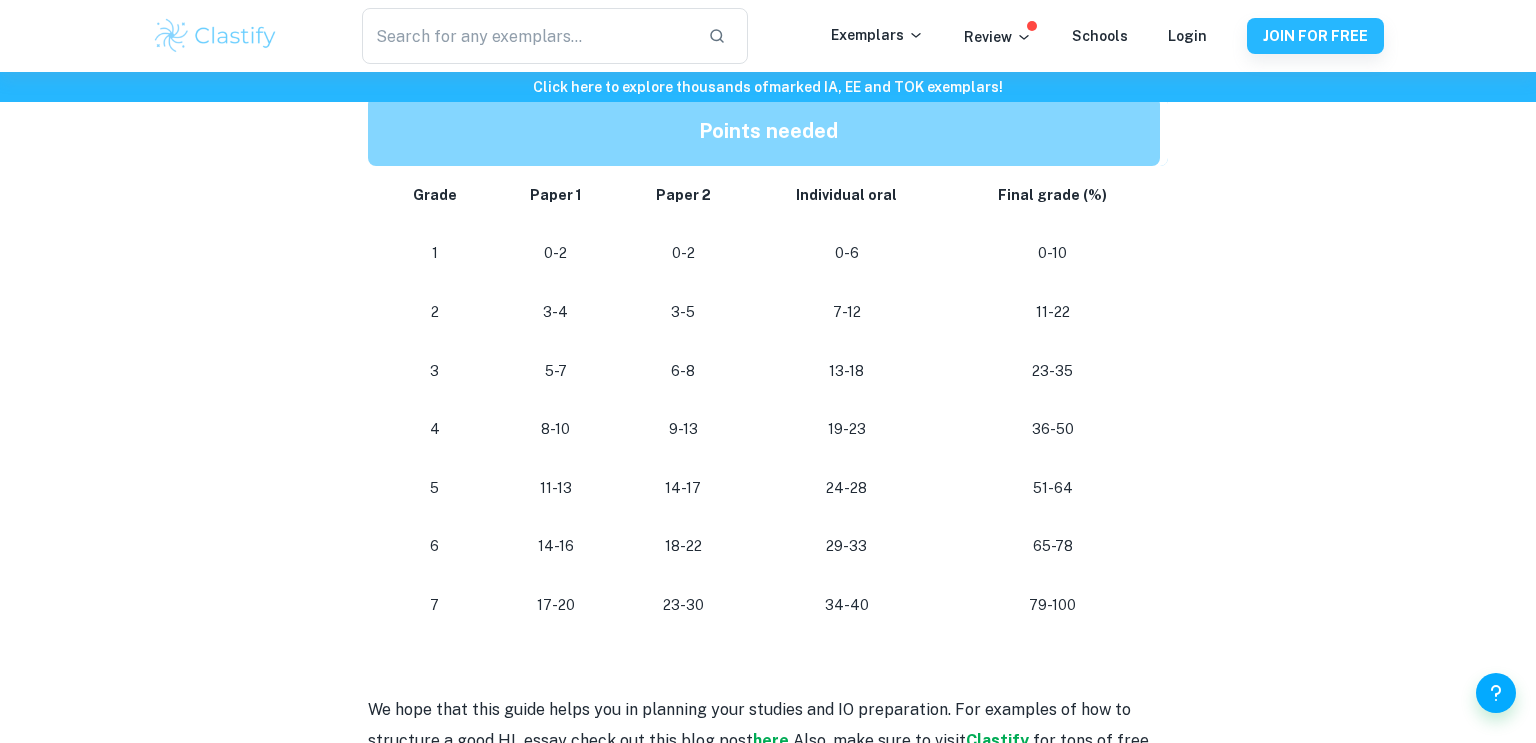click on "24-28" at bounding box center [847, 488] 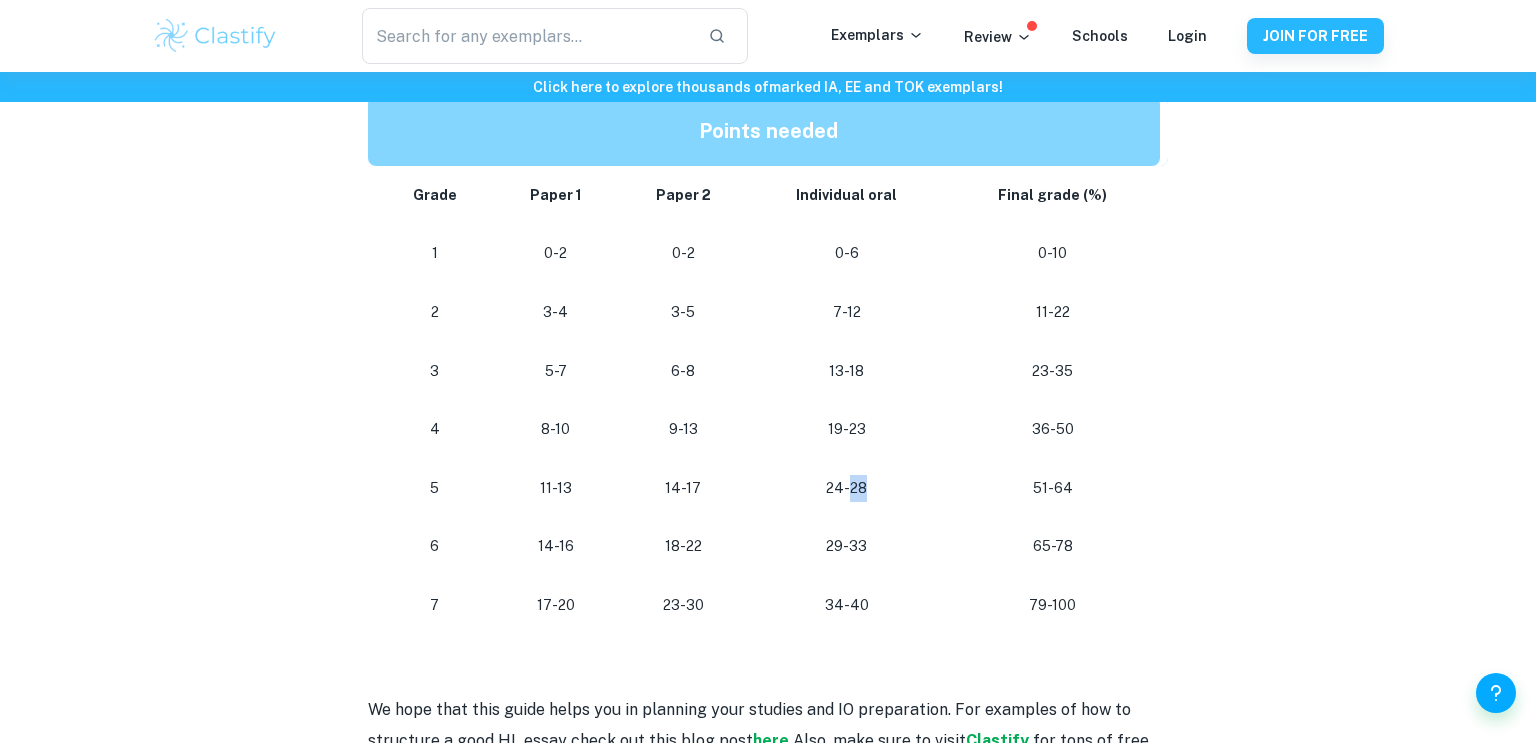 click on "24-28" at bounding box center (847, 488) 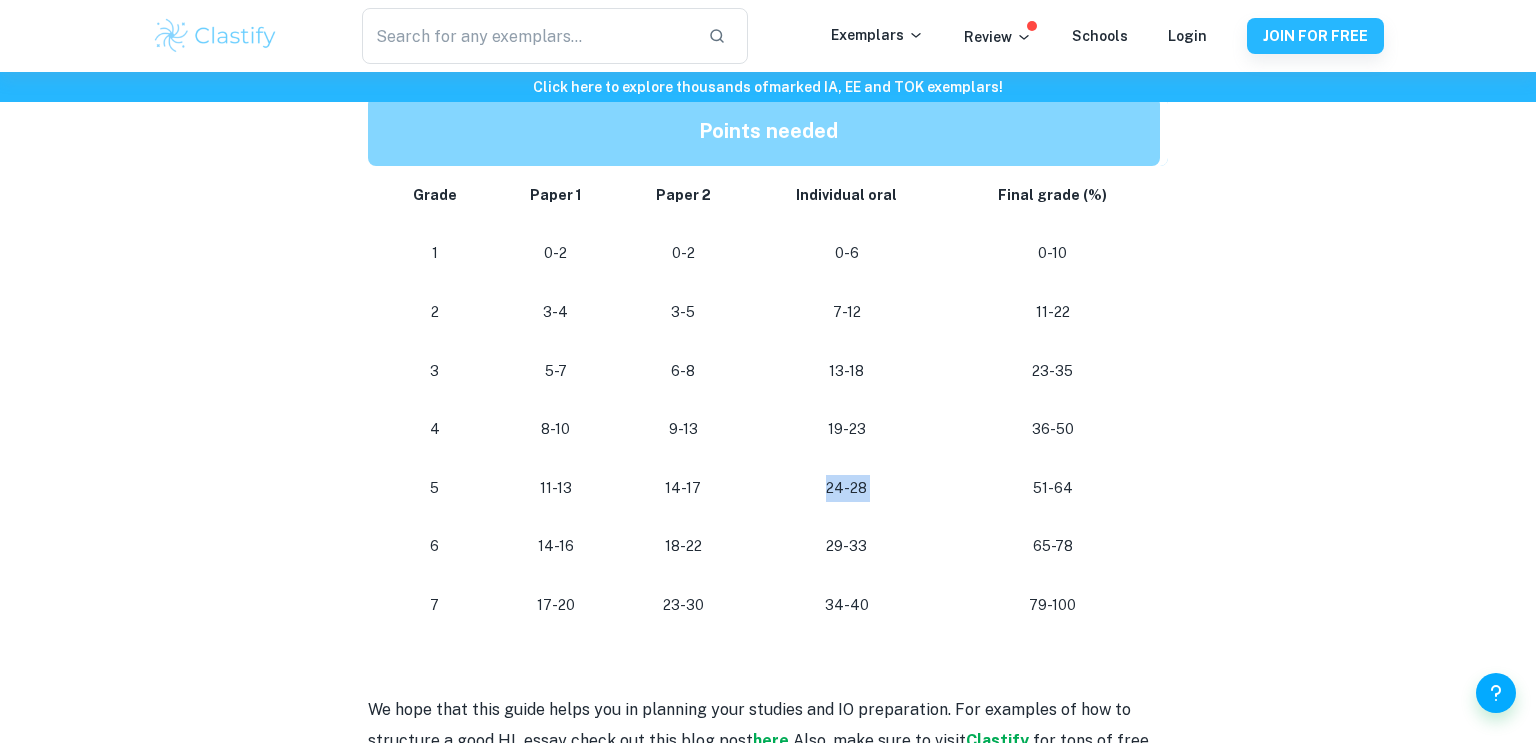 click on "29-33" at bounding box center (847, 546) 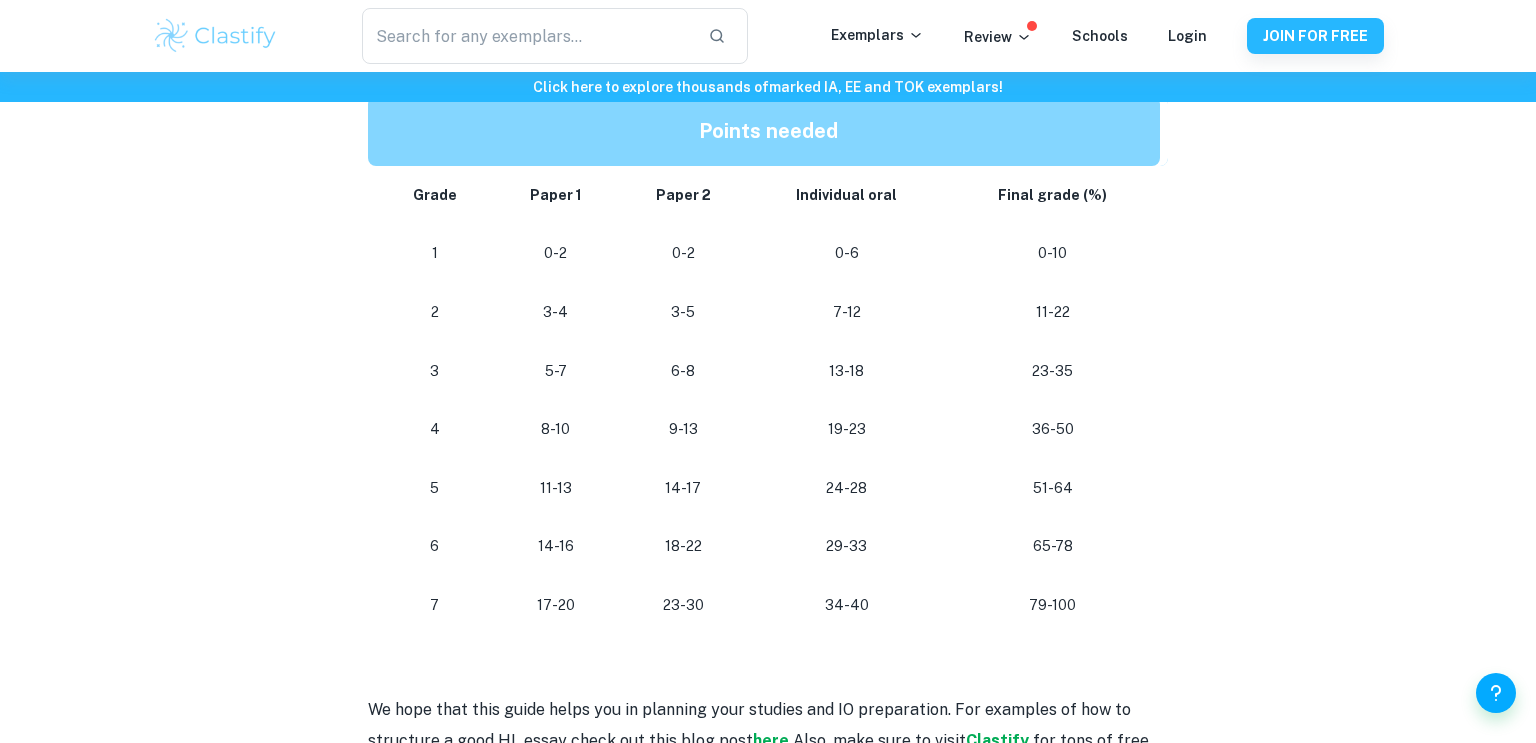 click on "29-33" at bounding box center (847, 546) 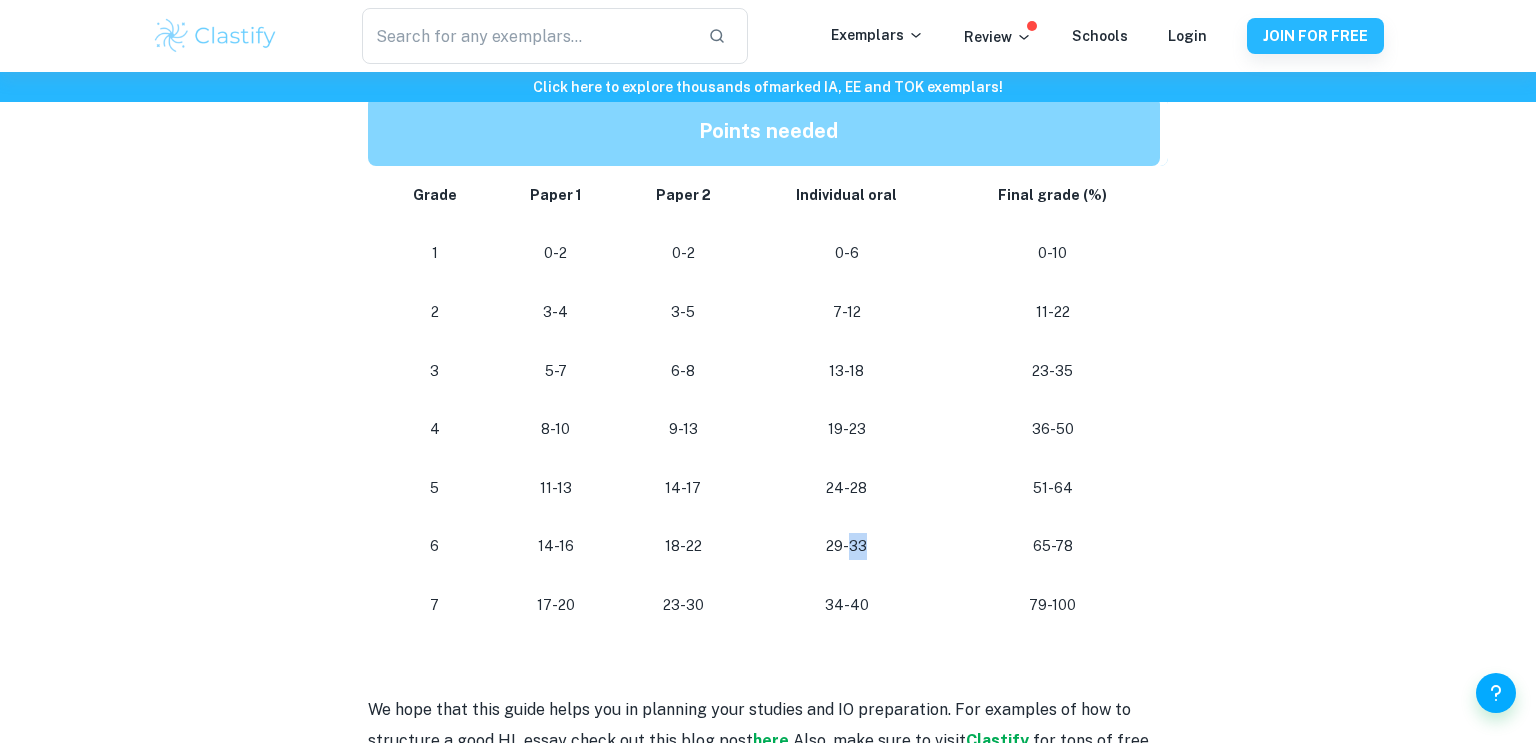 click on "29-33" at bounding box center [847, 546] 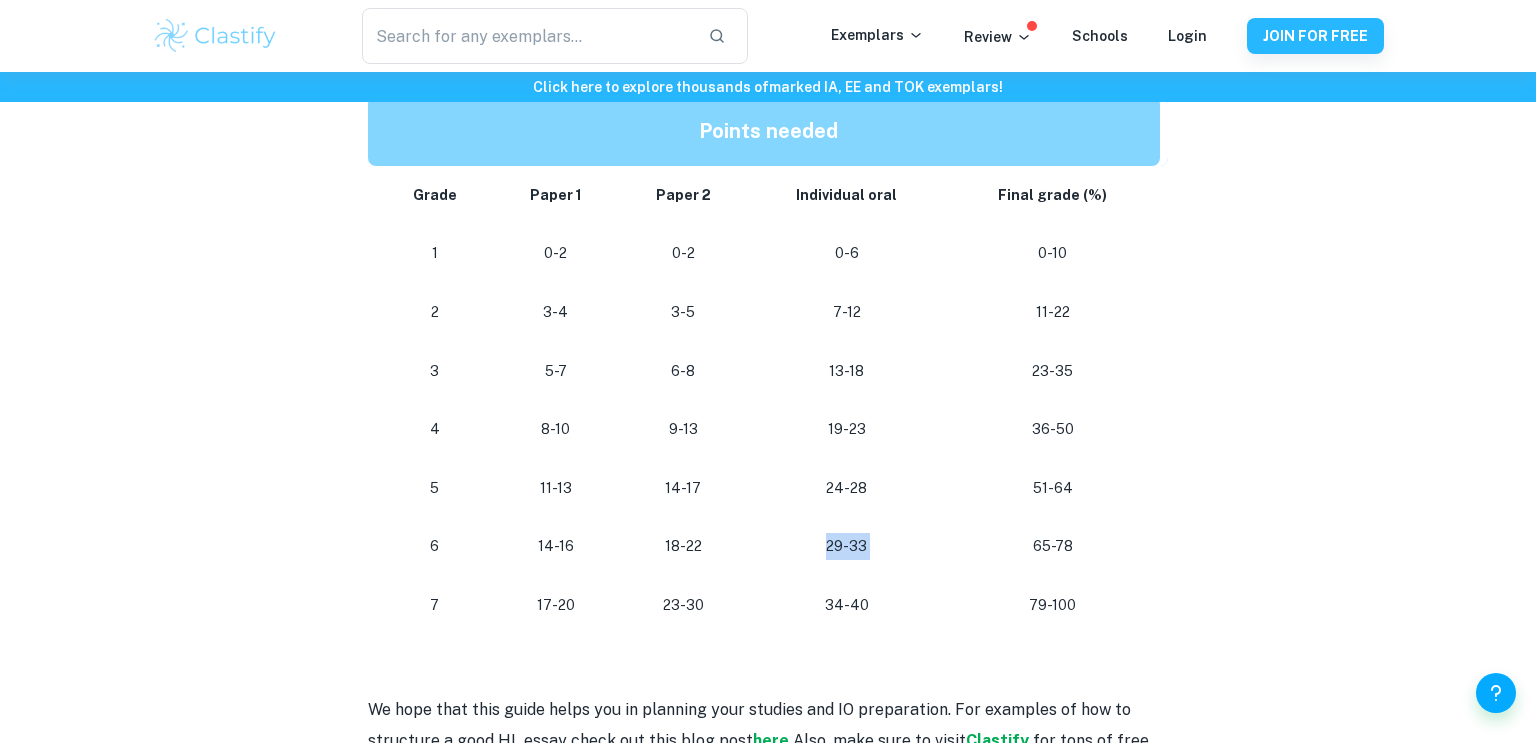 click on "29-33" at bounding box center (847, 546) 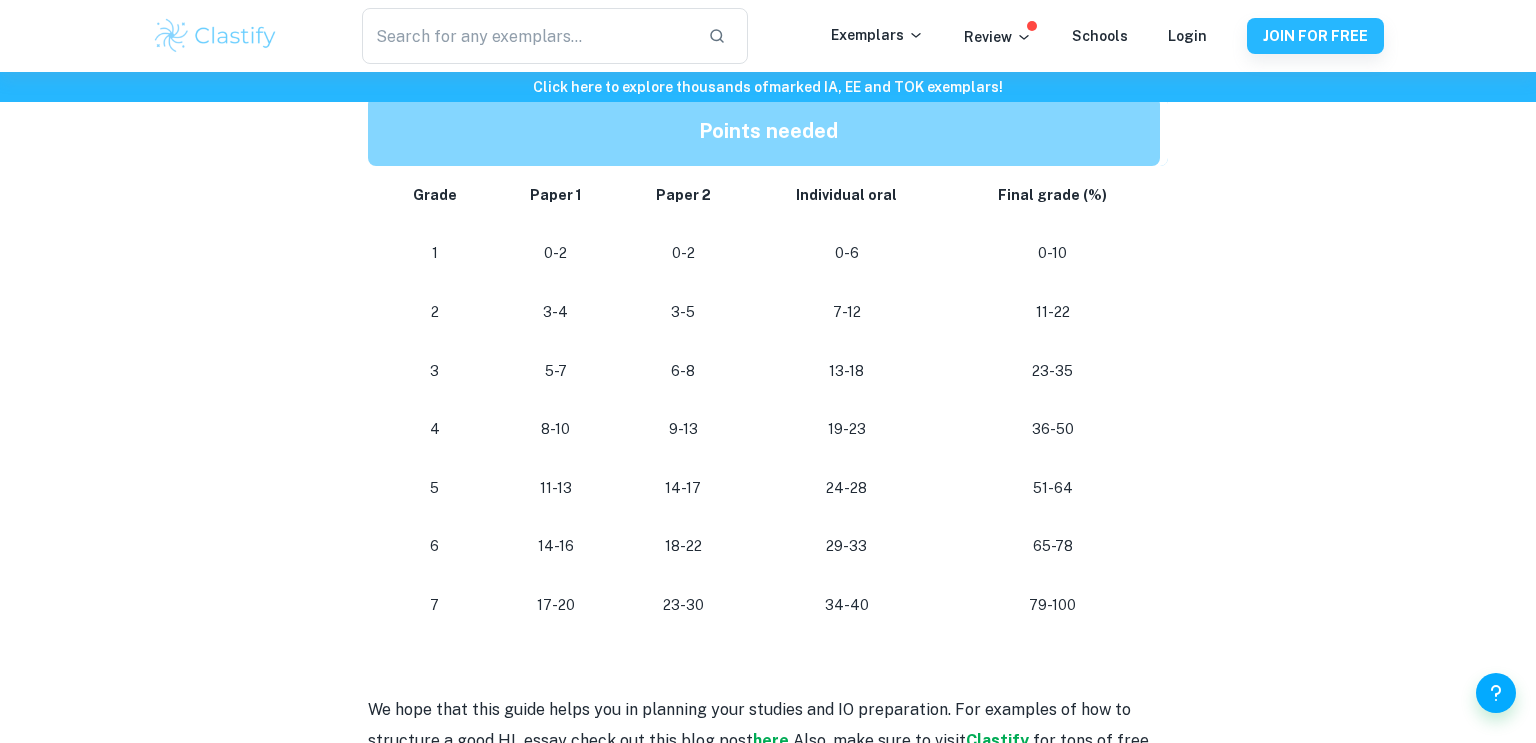 click on "29-33" at bounding box center (847, 546) 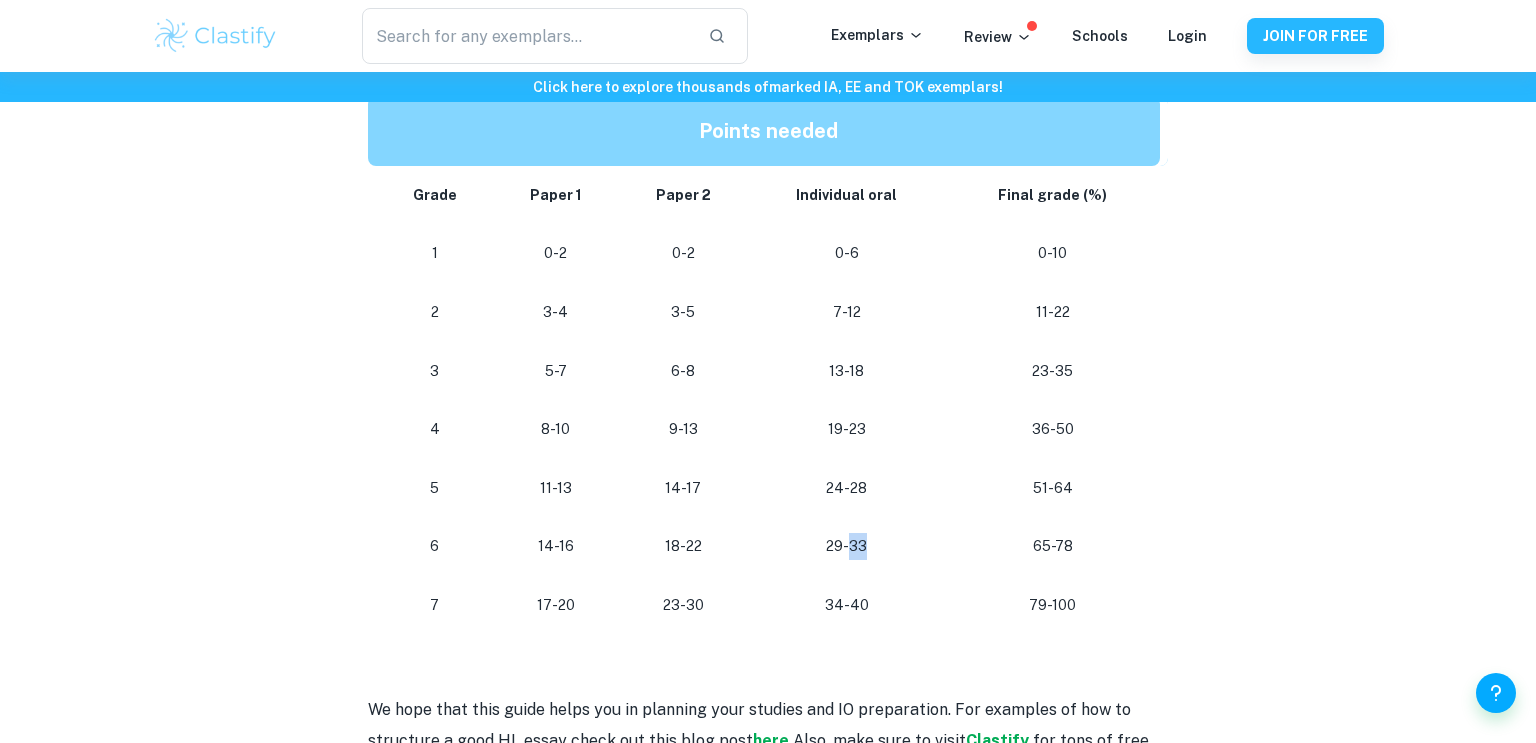 click on "29-33" at bounding box center [847, 546] 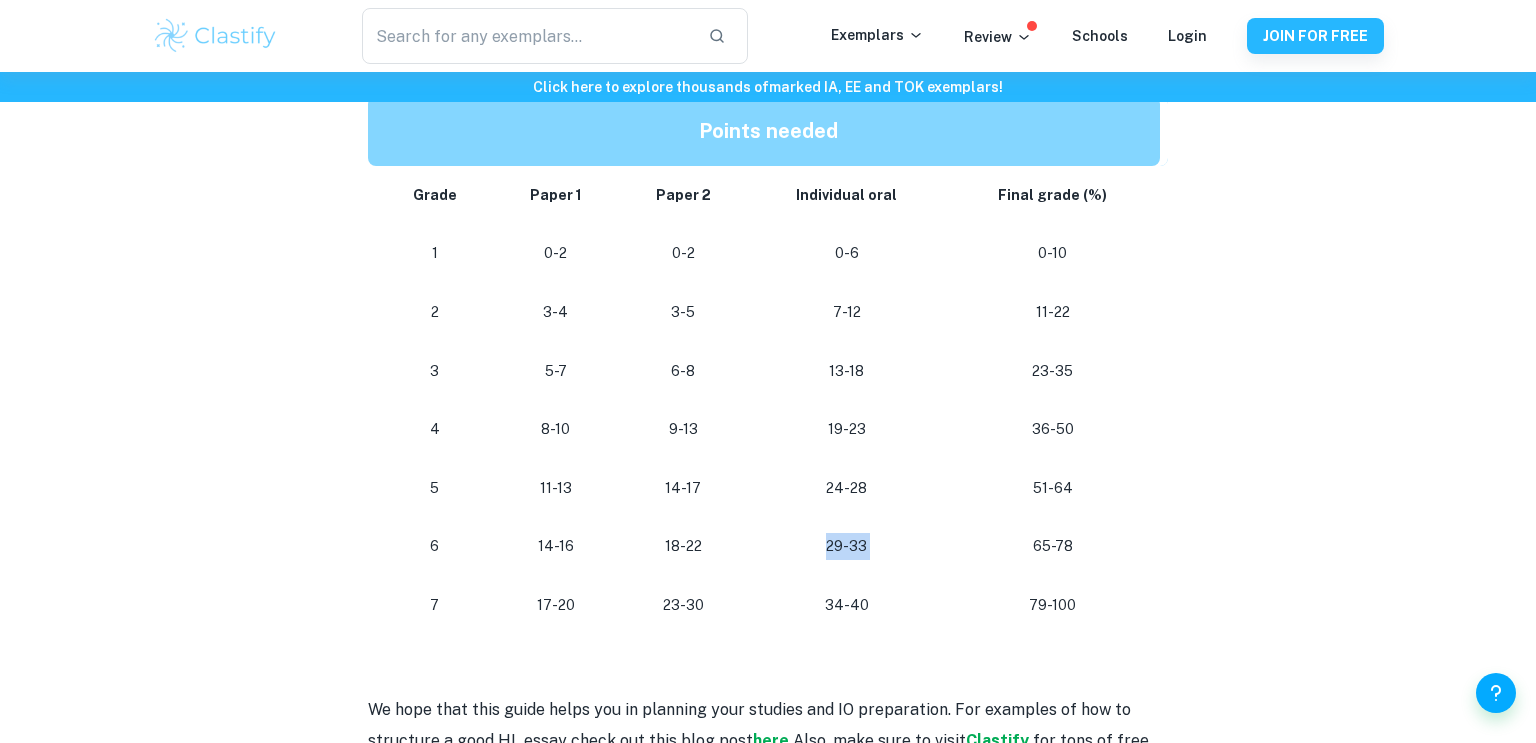 click on "24-28" at bounding box center (847, 488) 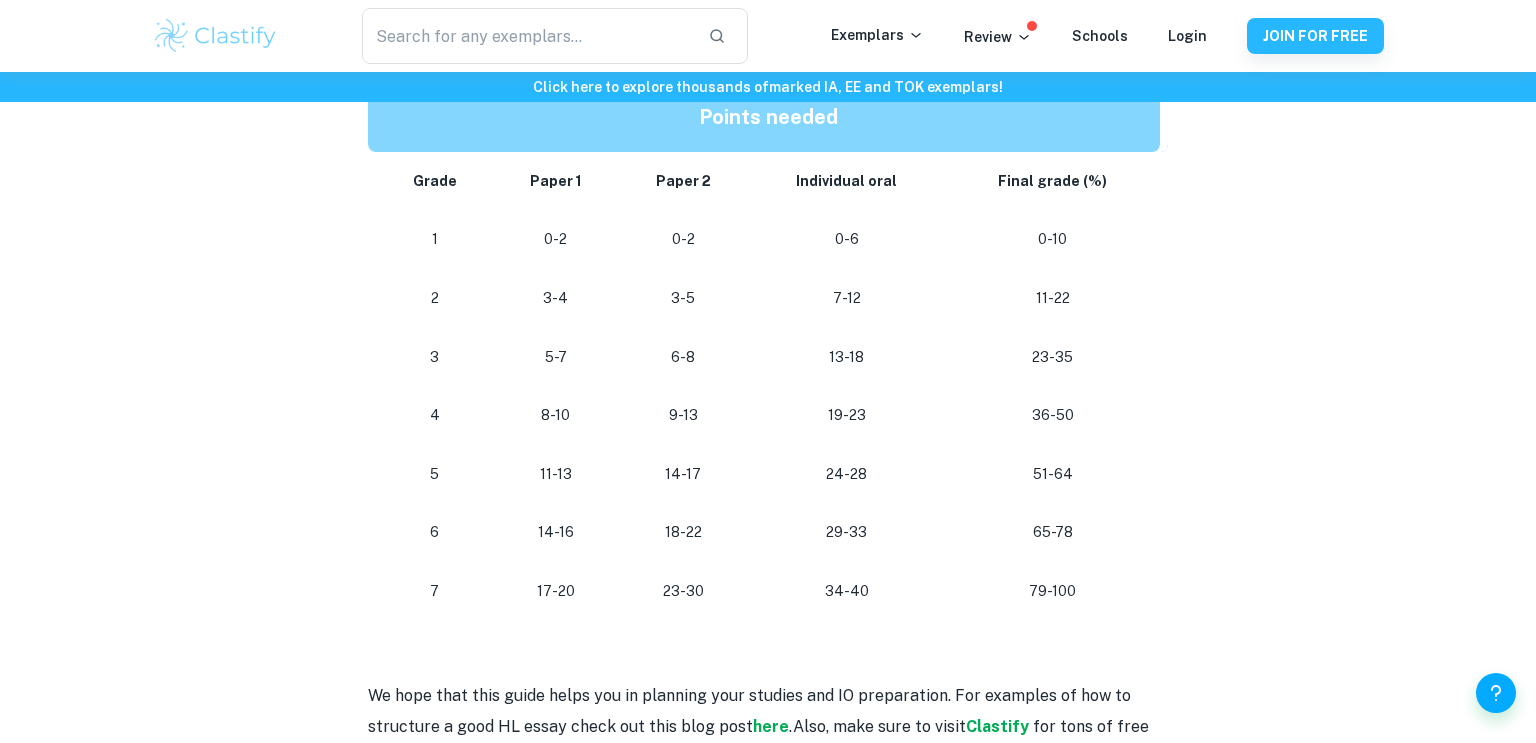 scroll, scrollTop: 2015, scrollLeft: 0, axis: vertical 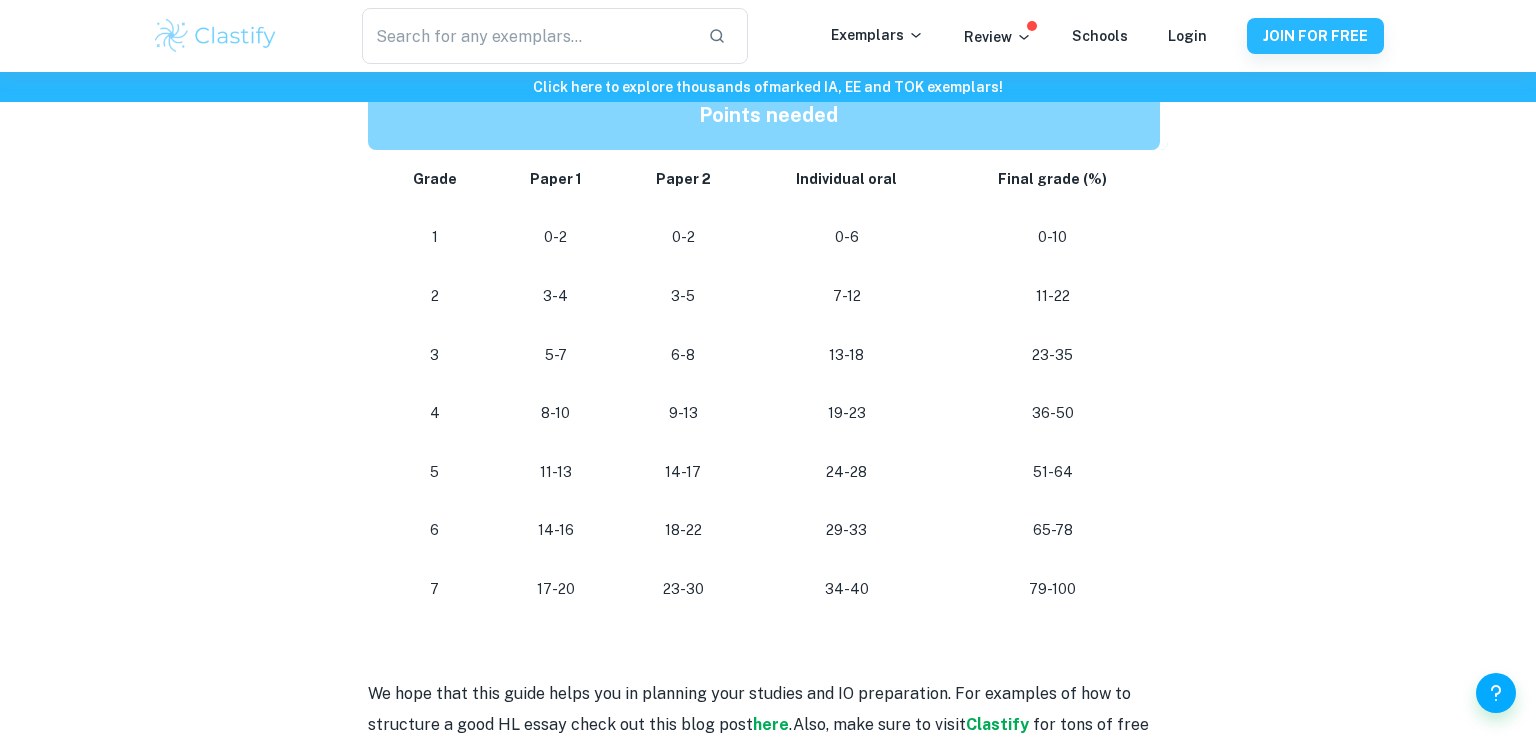 click on "24-28" at bounding box center [847, 472] 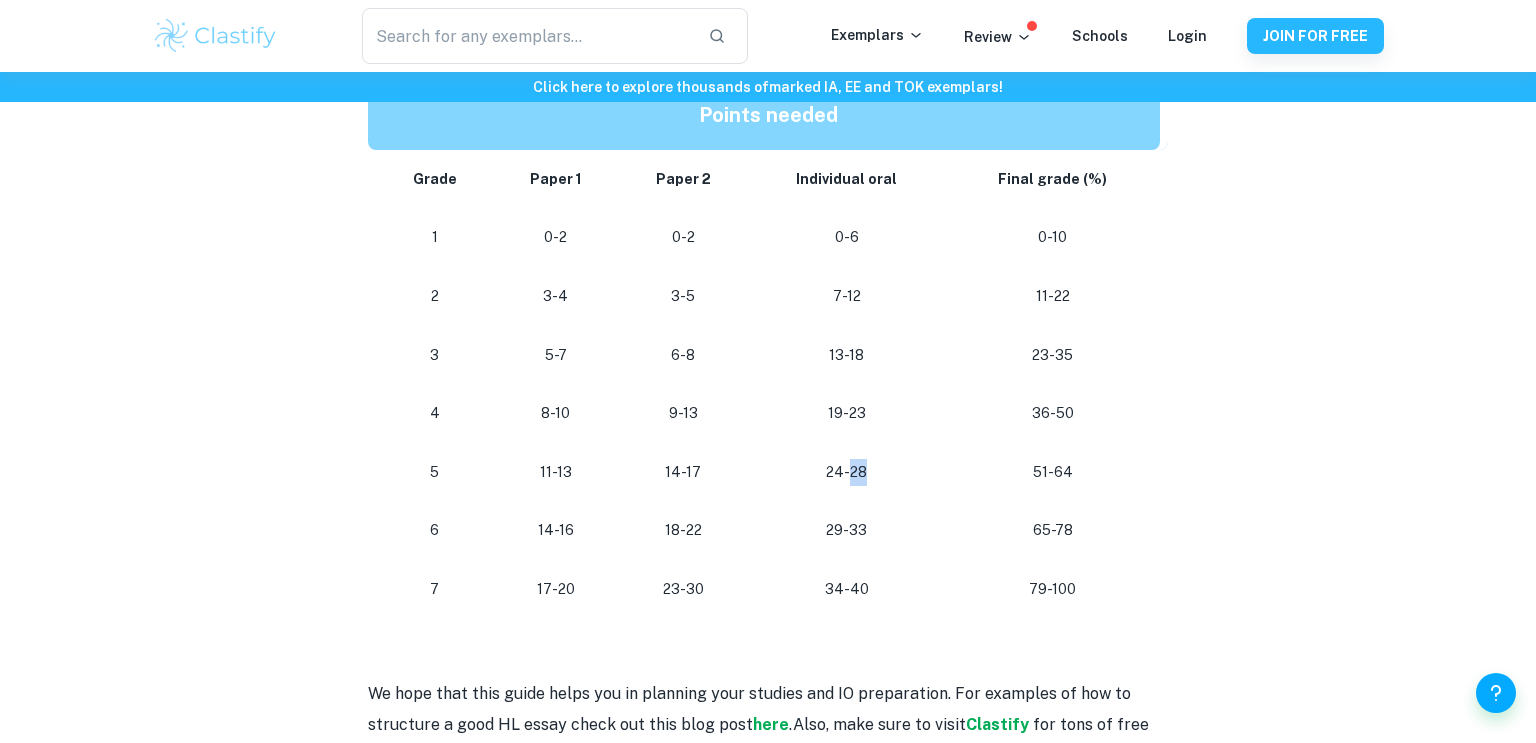 click on "24-28" at bounding box center [847, 472] 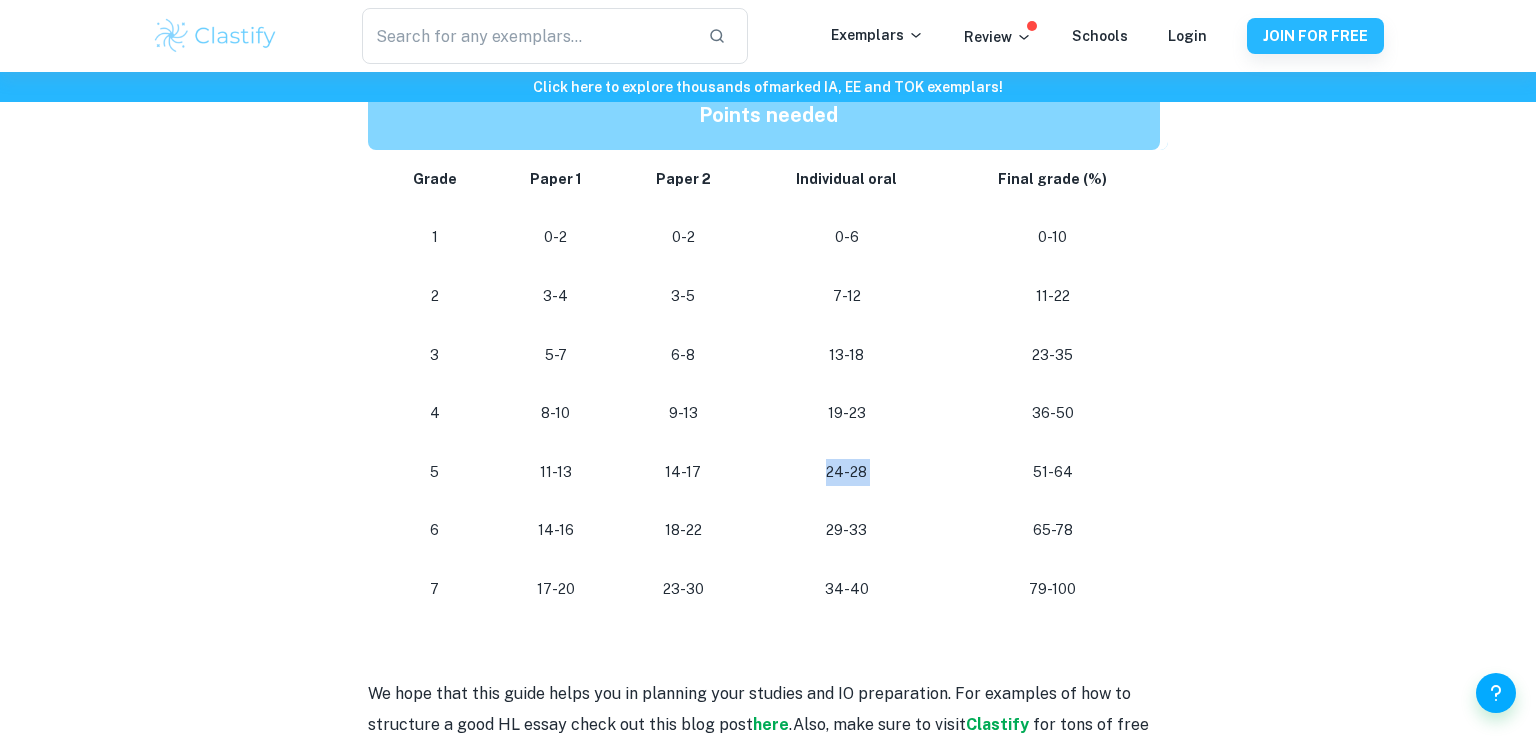 click on "24-28" at bounding box center [847, 472] 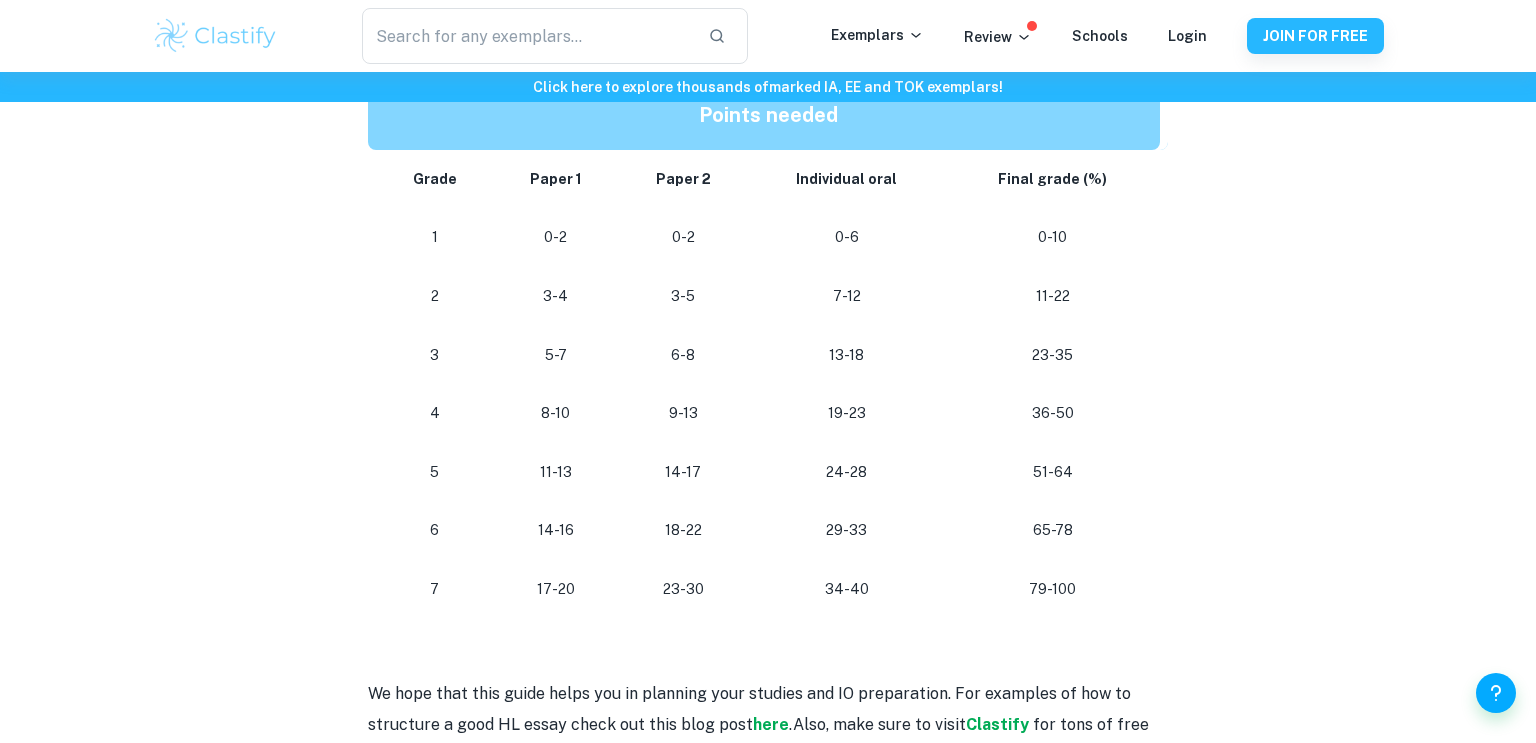 click on "24-28" at bounding box center (847, 472) 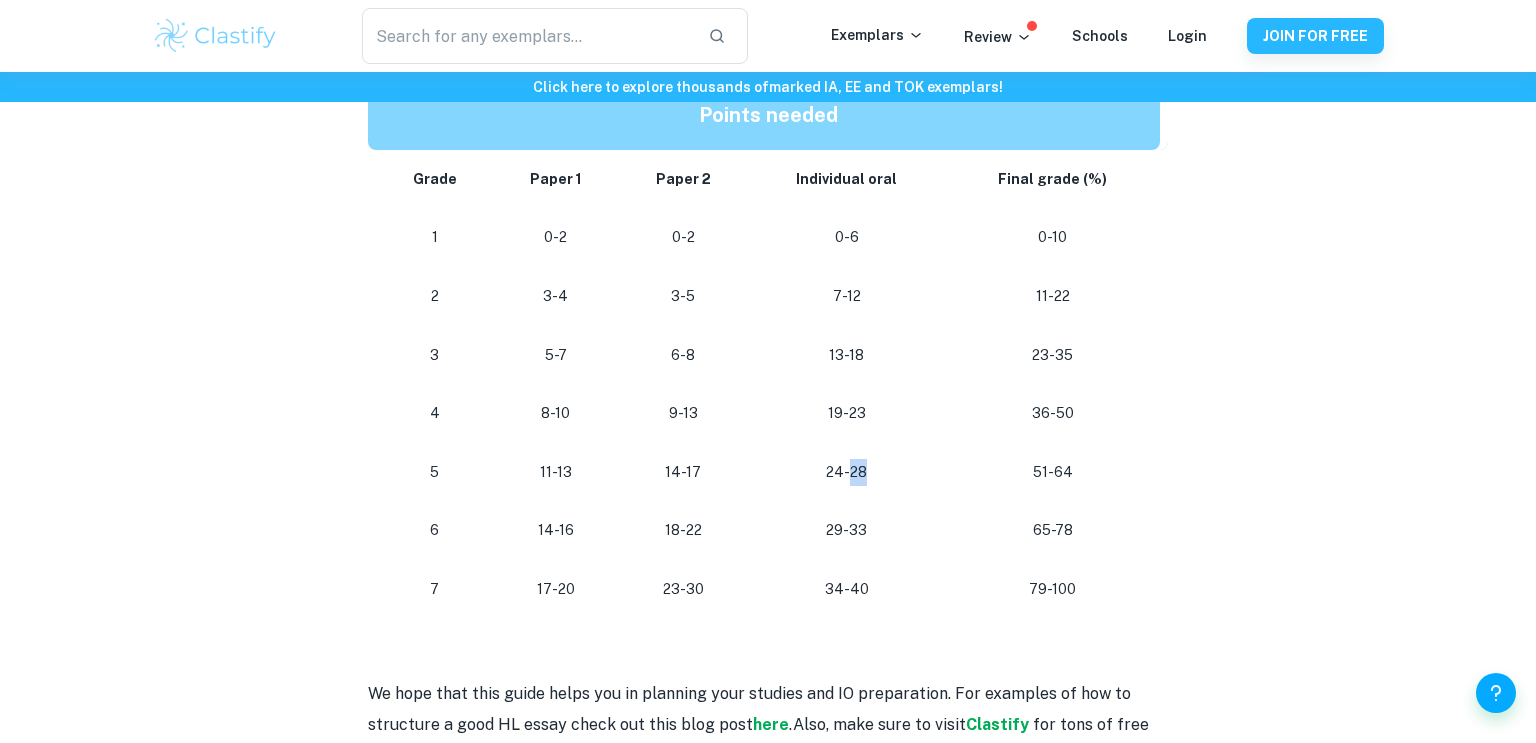 click on "24-28" at bounding box center [847, 472] 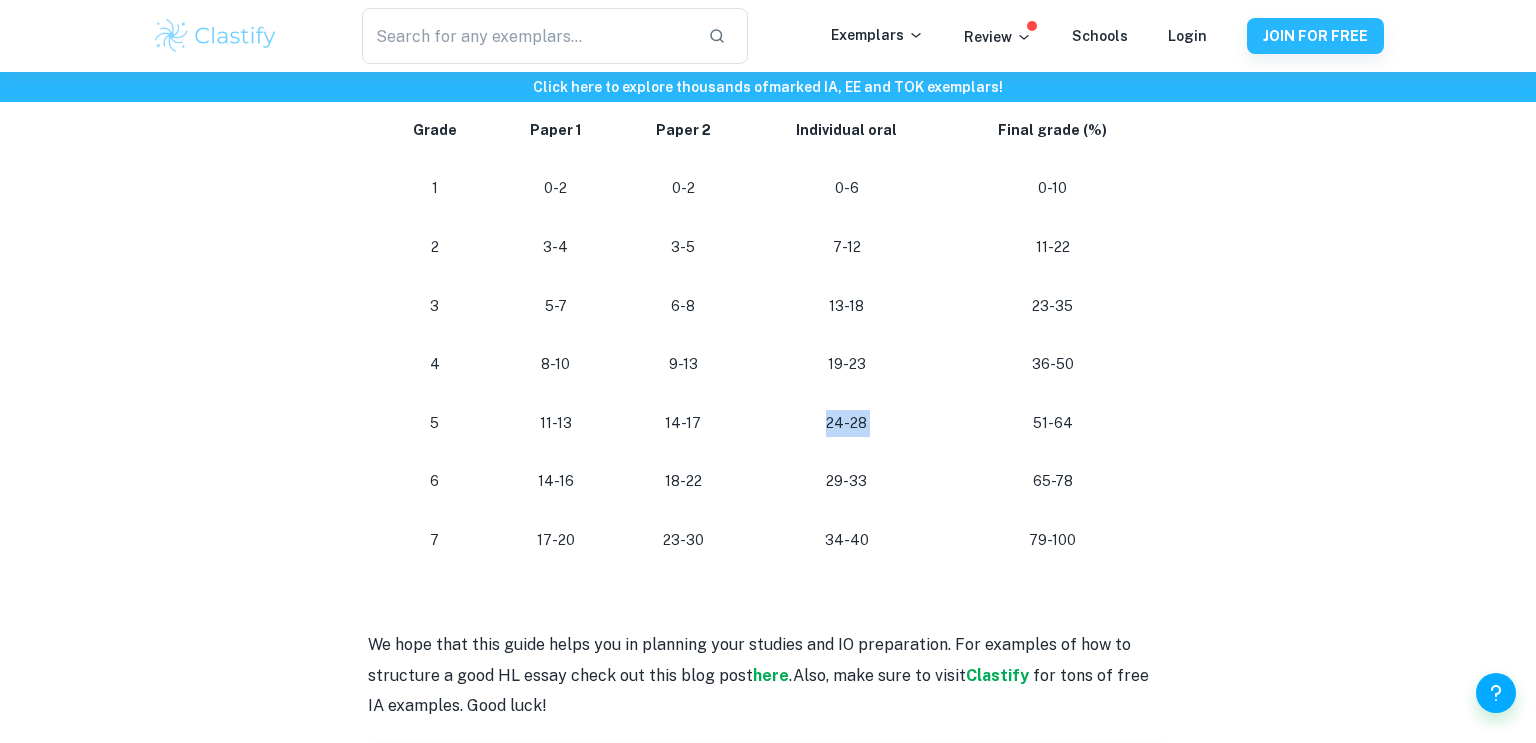 scroll, scrollTop: 2064, scrollLeft: 0, axis: vertical 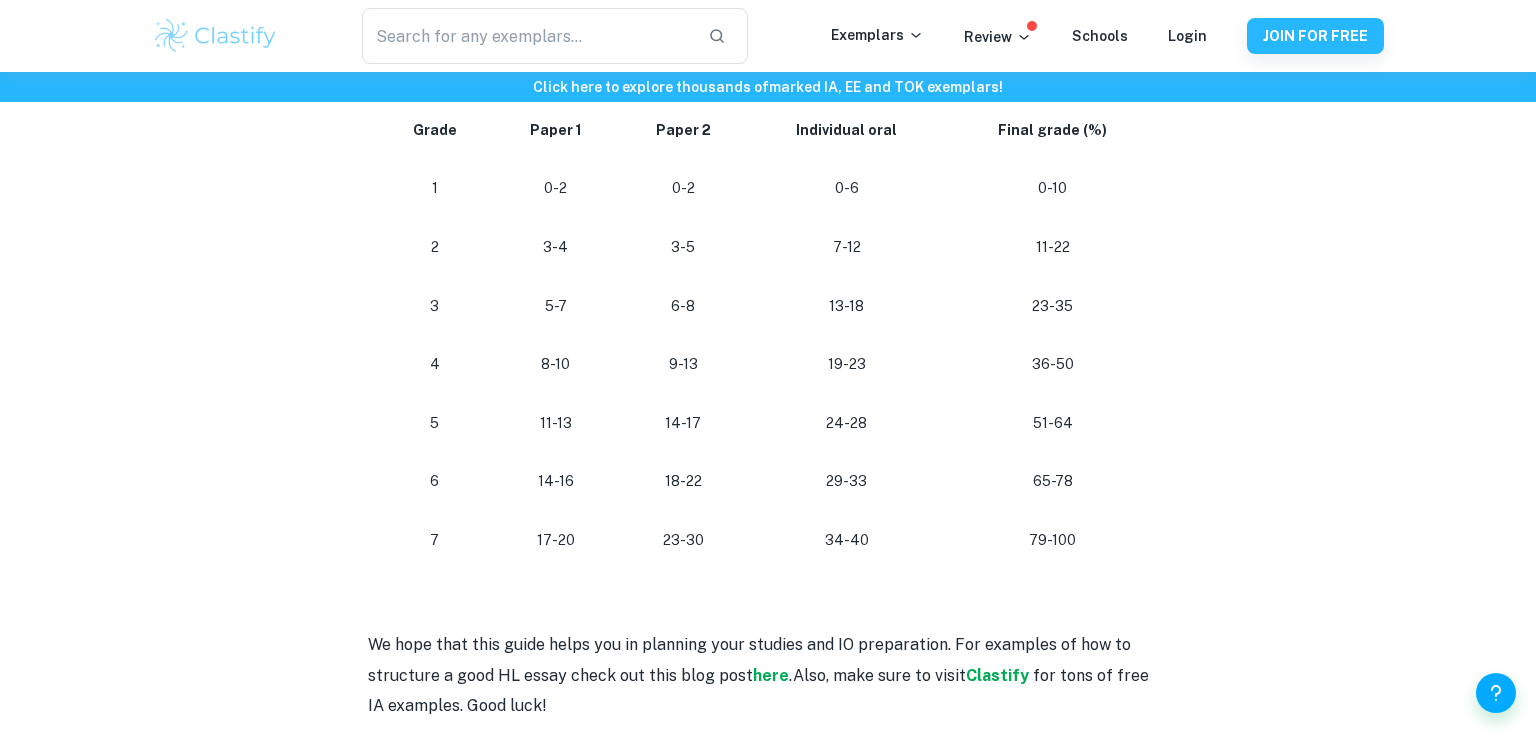 click on "34-40" at bounding box center (847, 540) 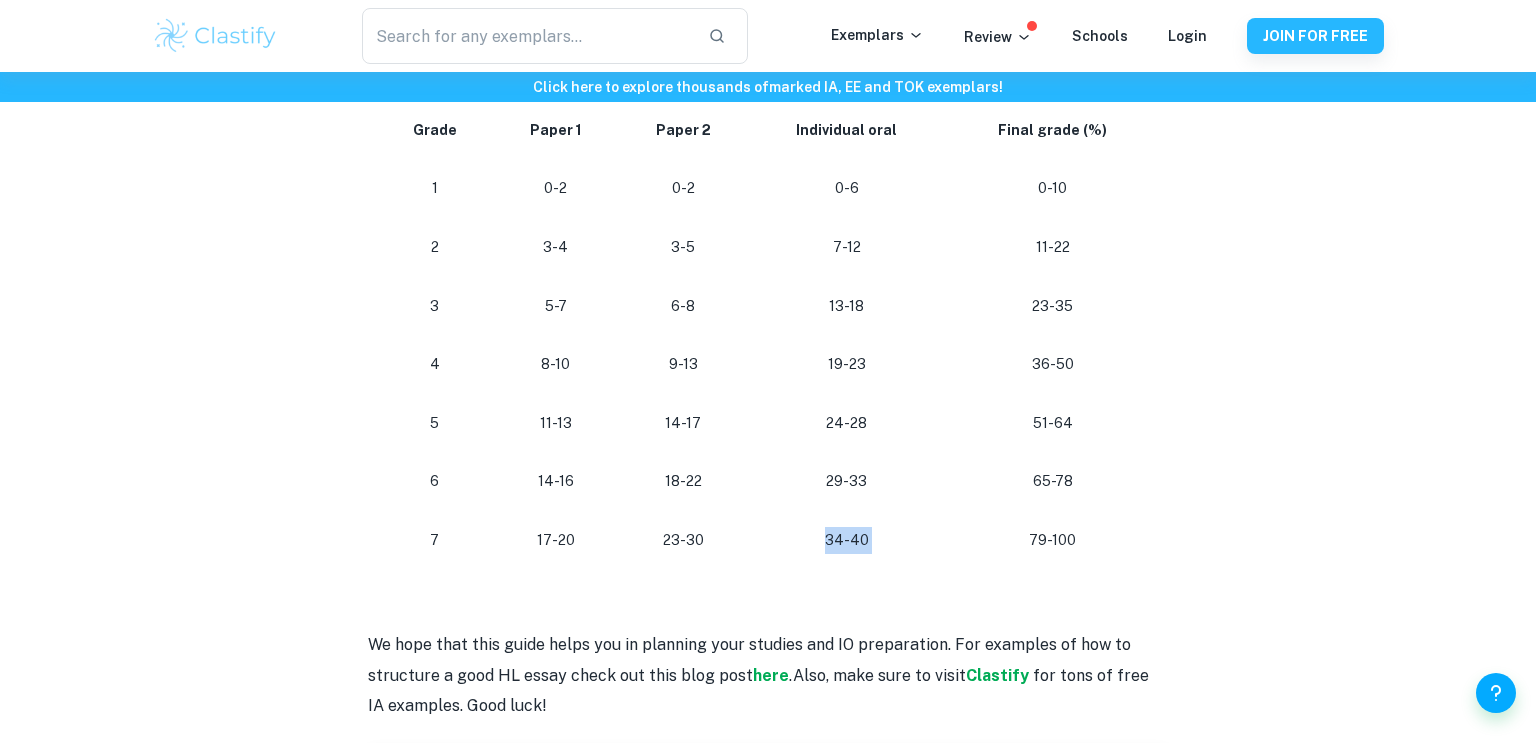 click on "34-40" at bounding box center (847, 540) 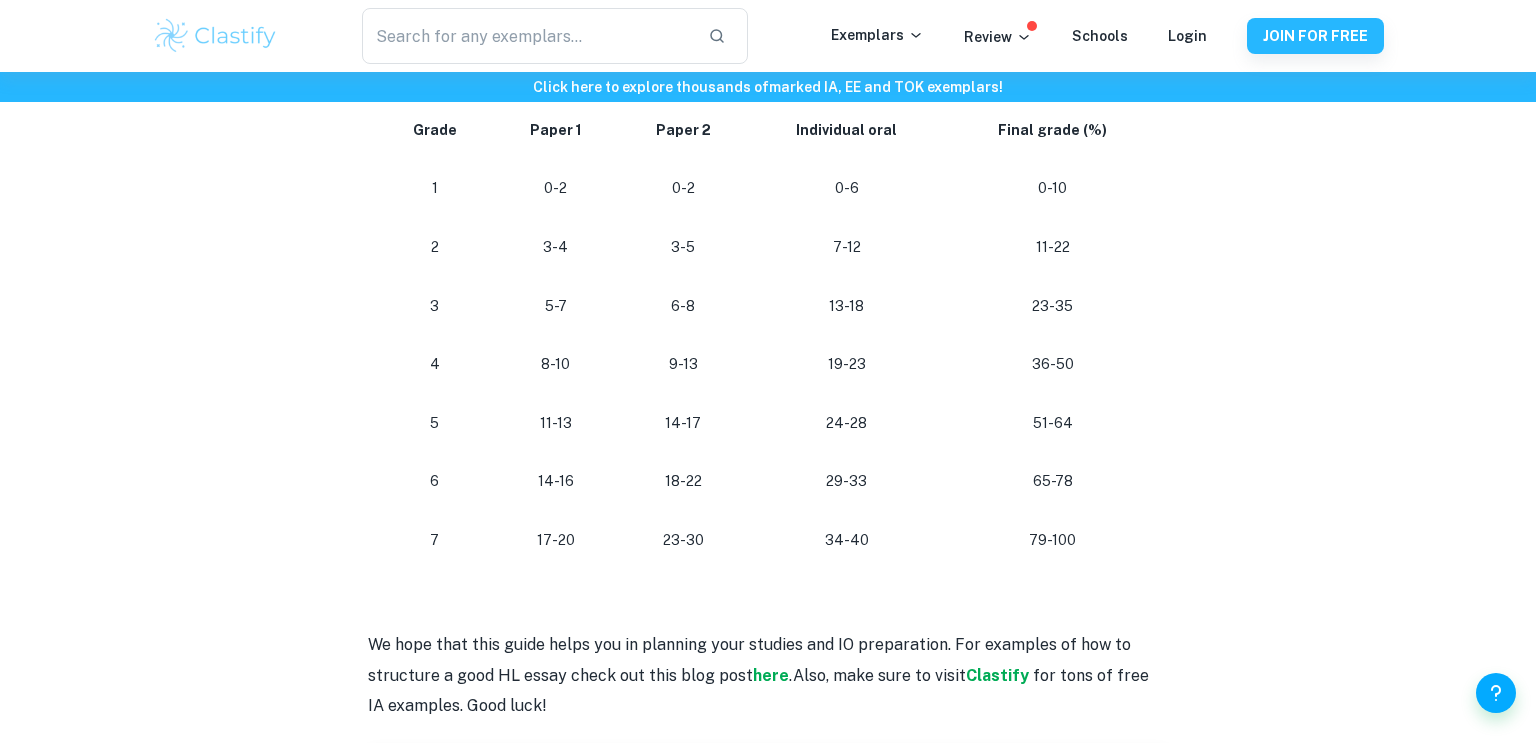 click on "34-40" at bounding box center (847, 540) 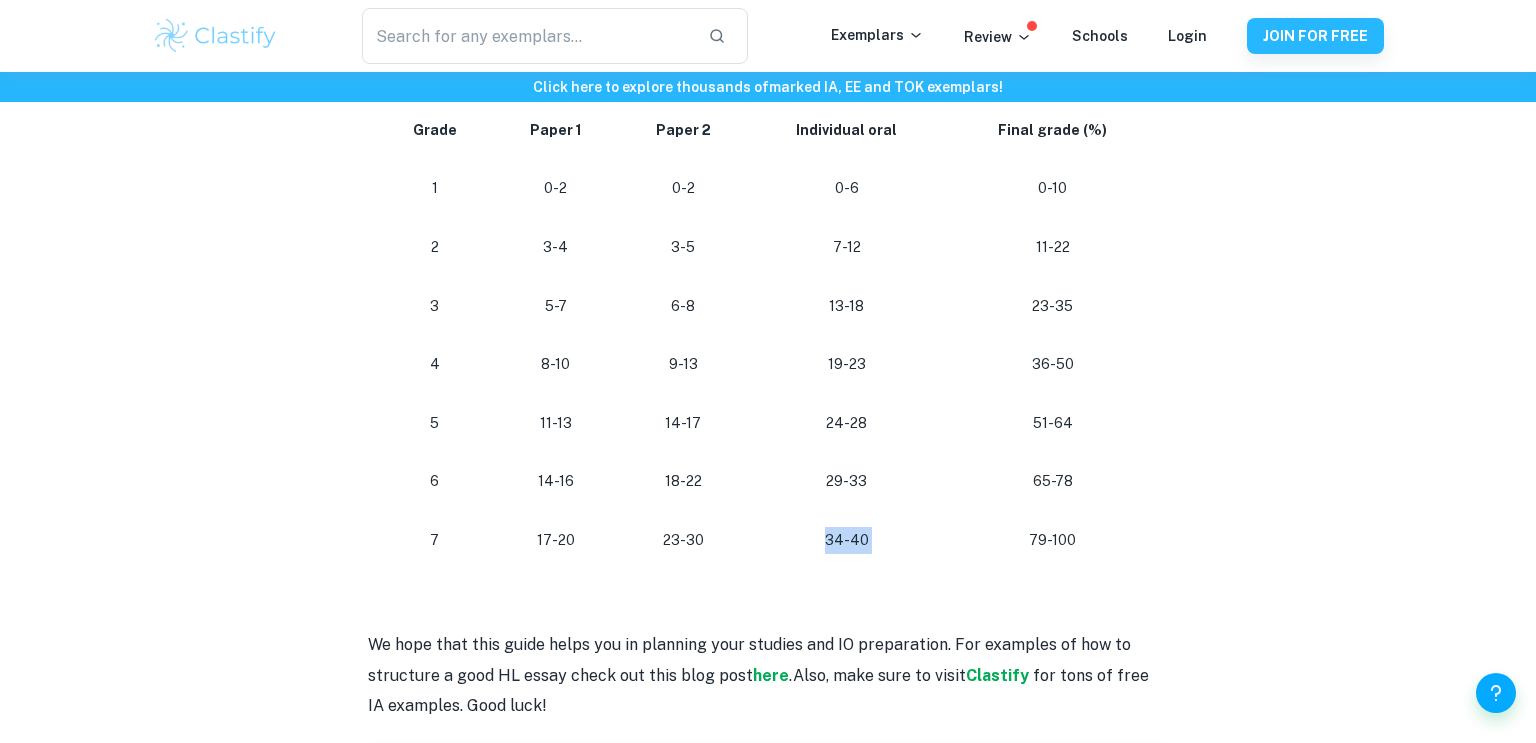 click on "79-100" at bounding box center [1053, 540] 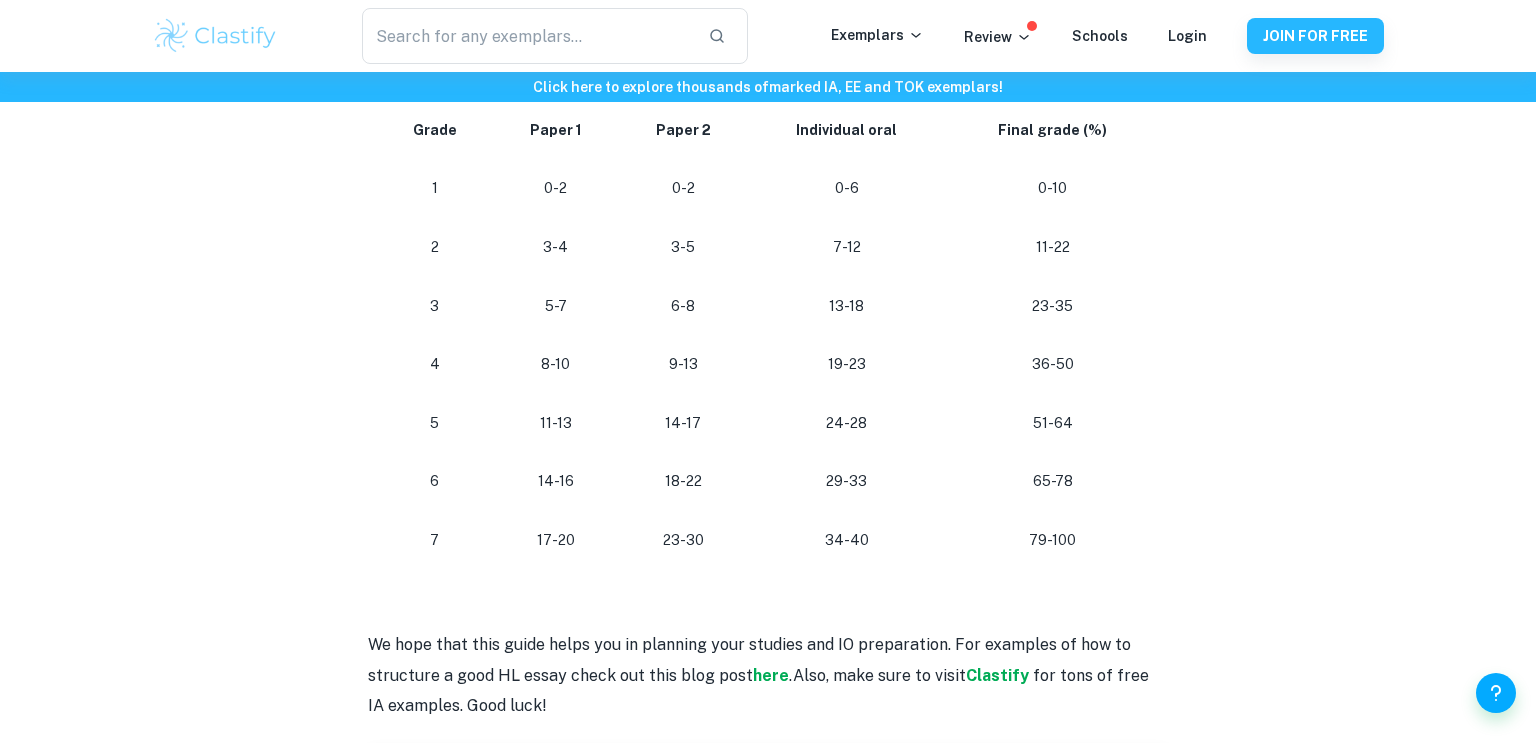 click on "79-100" at bounding box center [1053, 540] 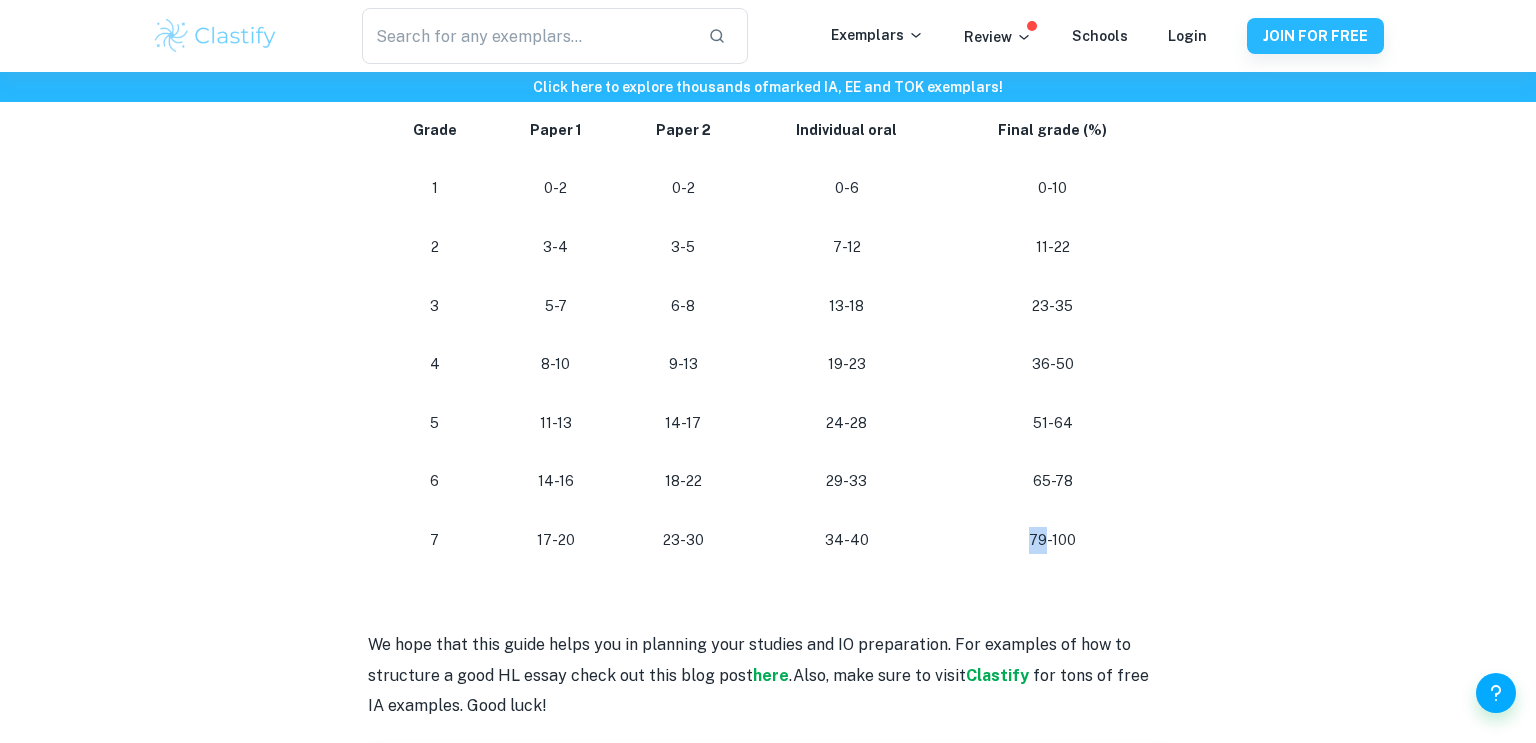 click on "79-100" at bounding box center (1053, 540) 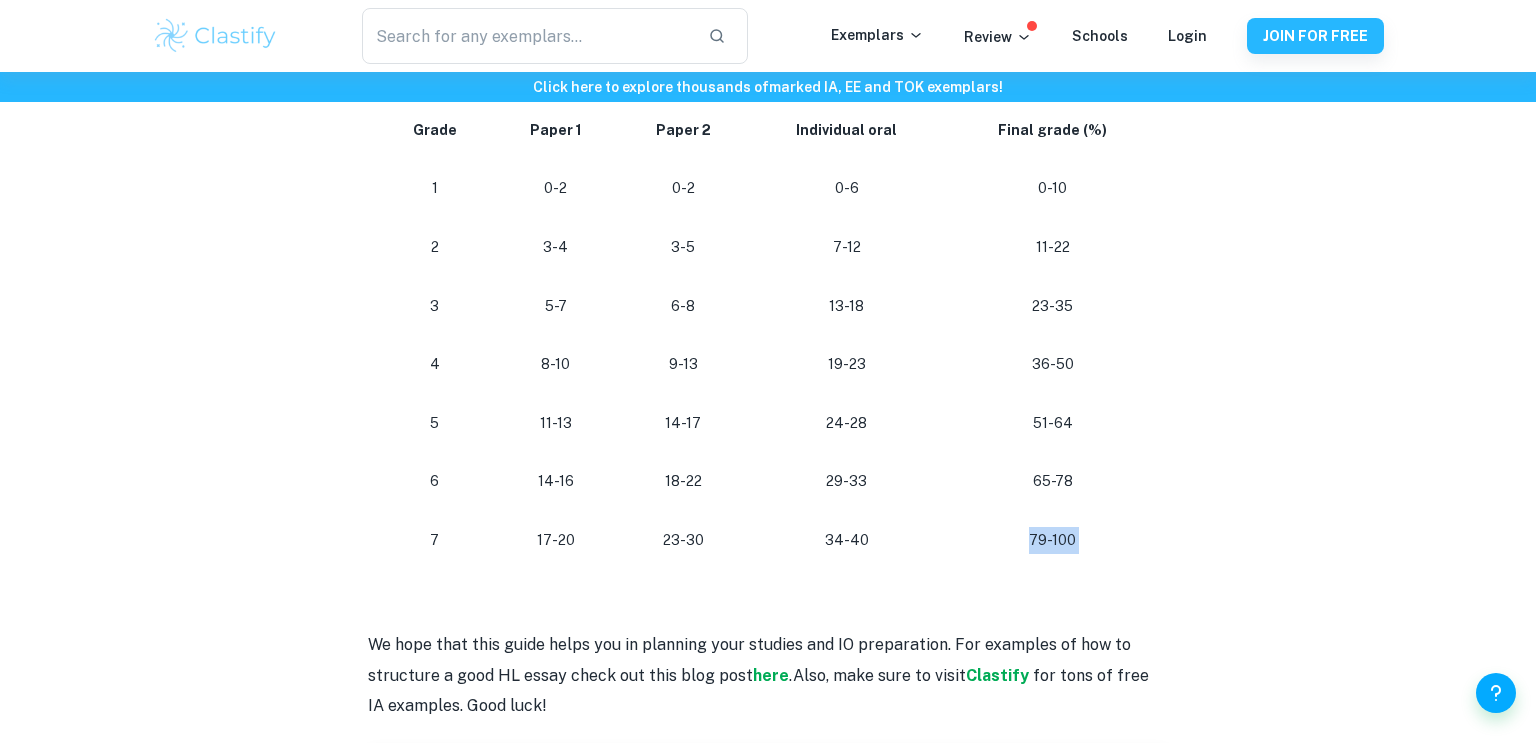 click on "79-100" at bounding box center (1053, 540) 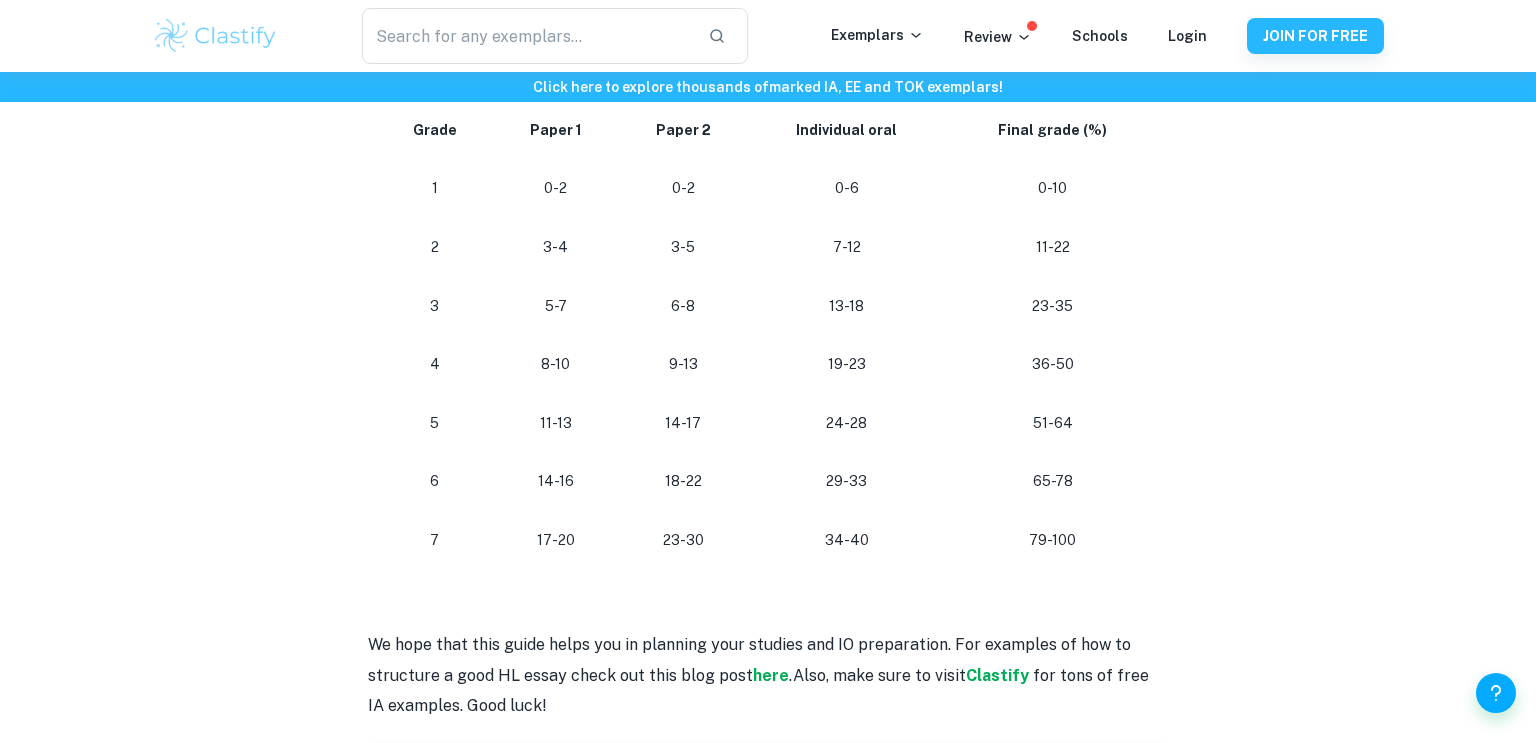 click on "79-100" at bounding box center (1053, 540) 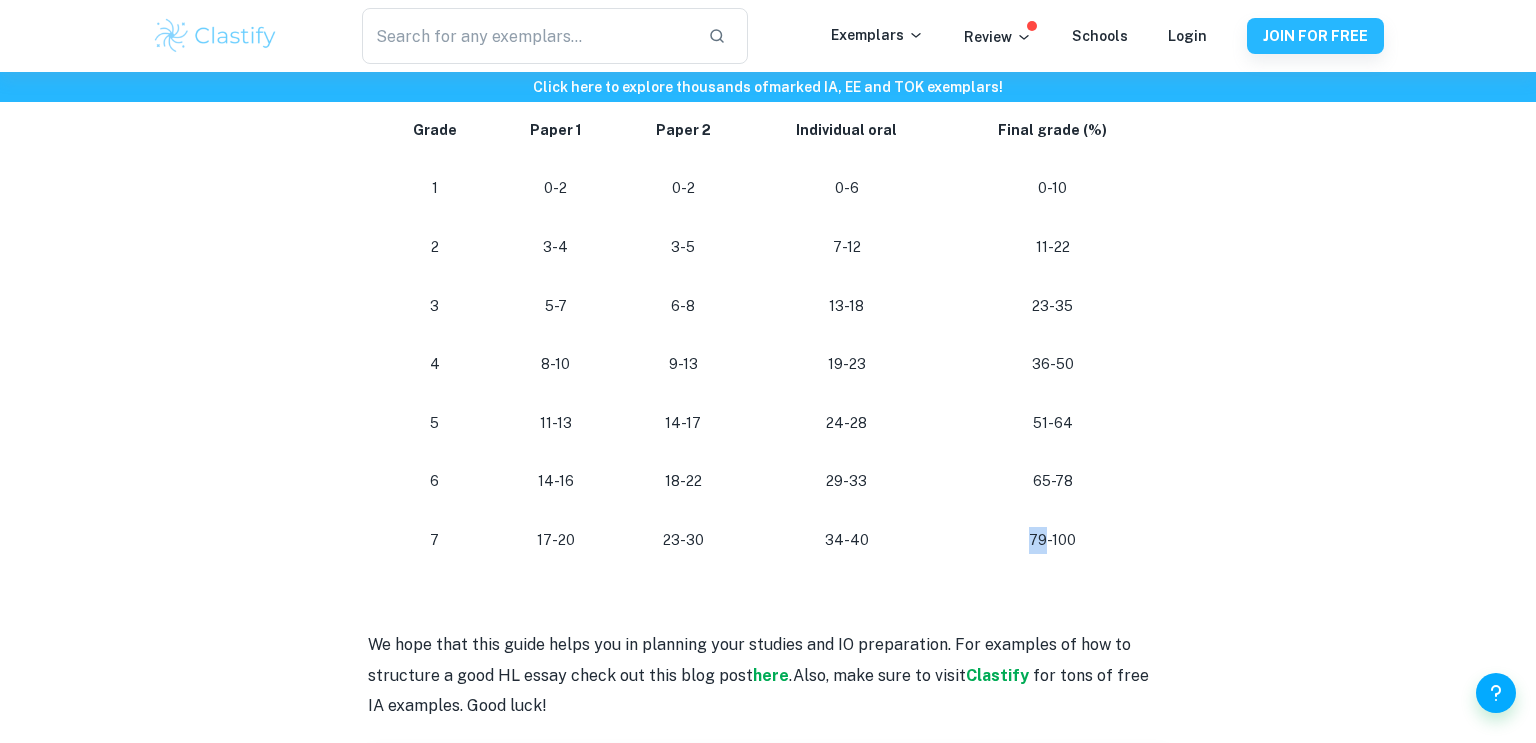 click on "79-100" at bounding box center [1053, 540] 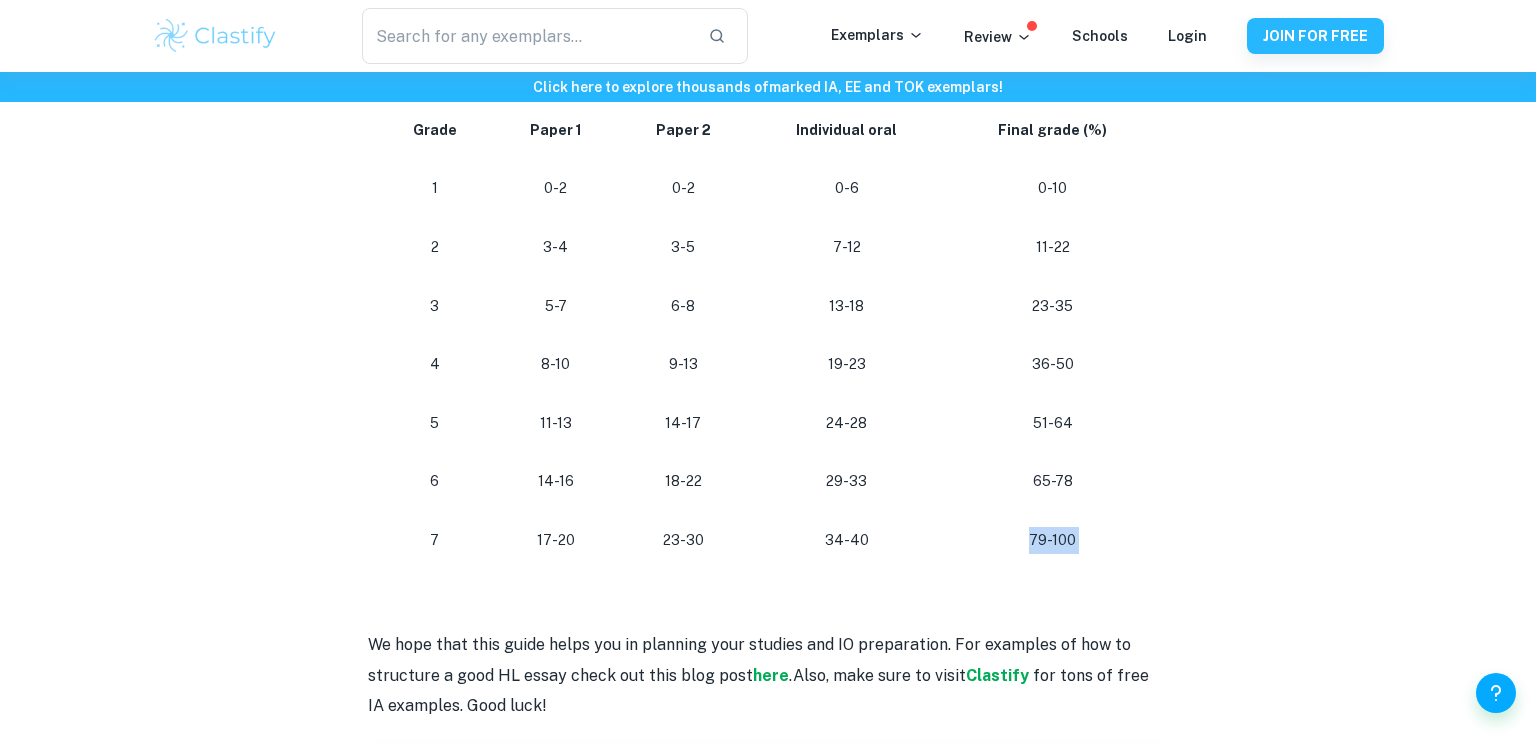 click on "79-100" at bounding box center [1053, 540] 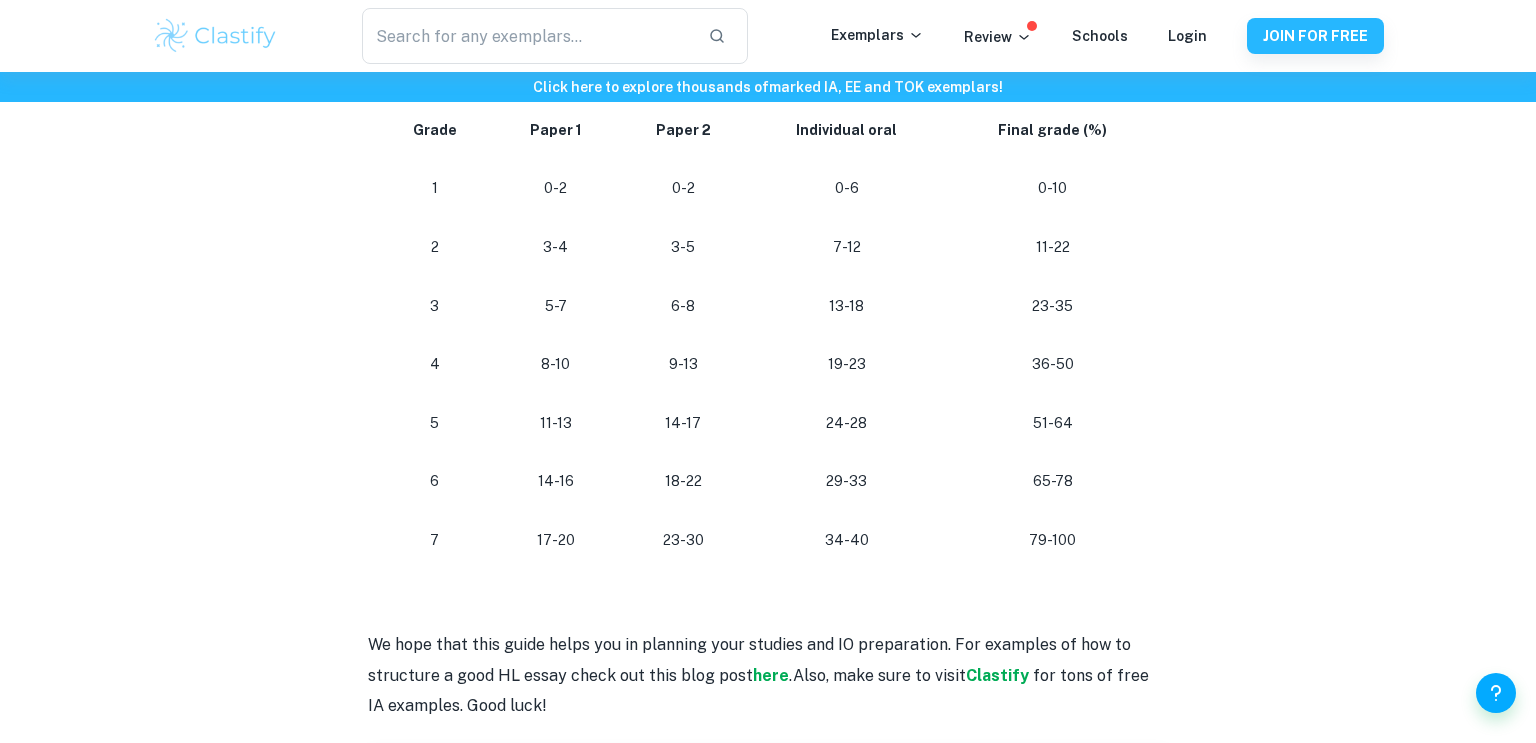 click on "79-100" at bounding box center [1053, 540] 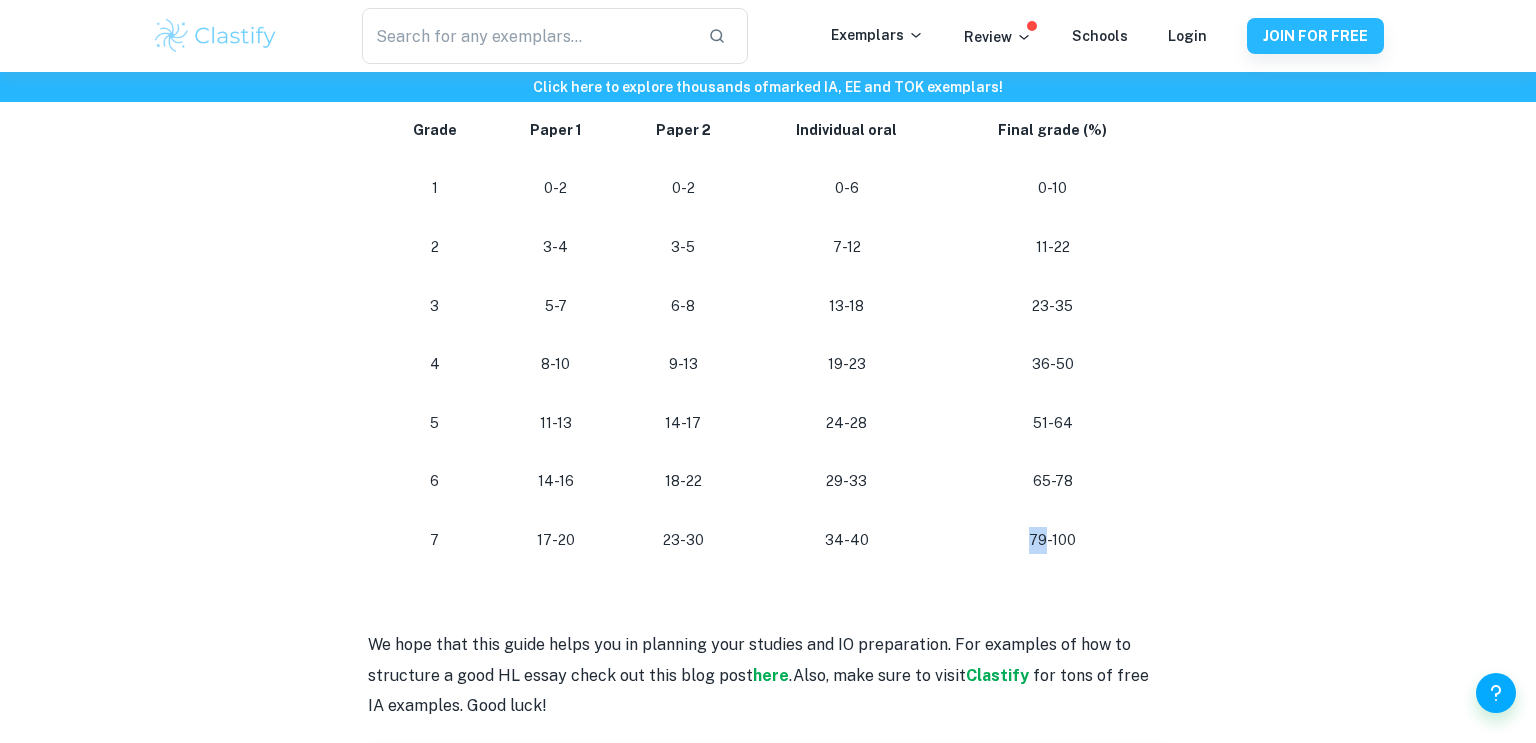 click on "79-100" at bounding box center [1053, 540] 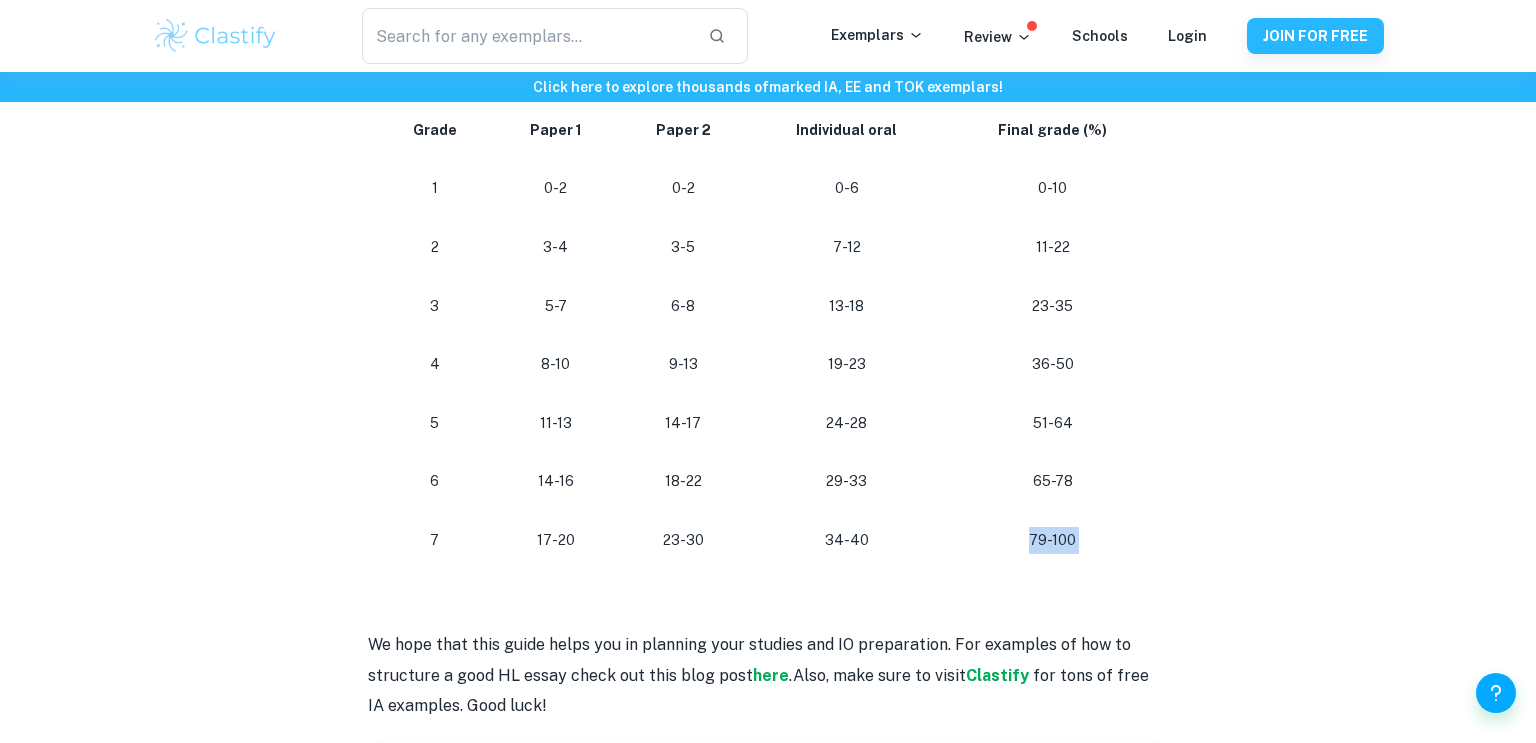 click on "79-100" at bounding box center [1053, 540] 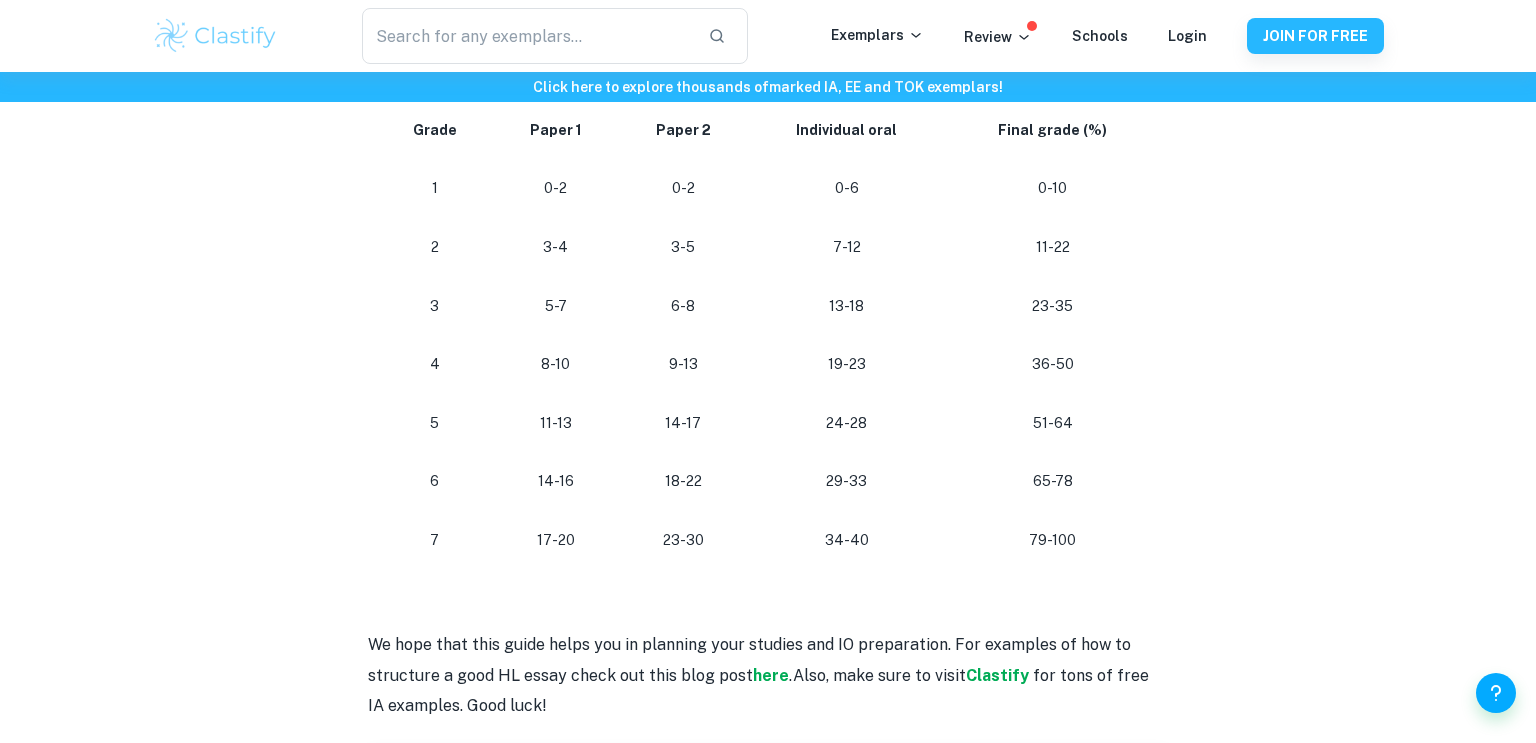 click on "79-100" at bounding box center (1053, 540) 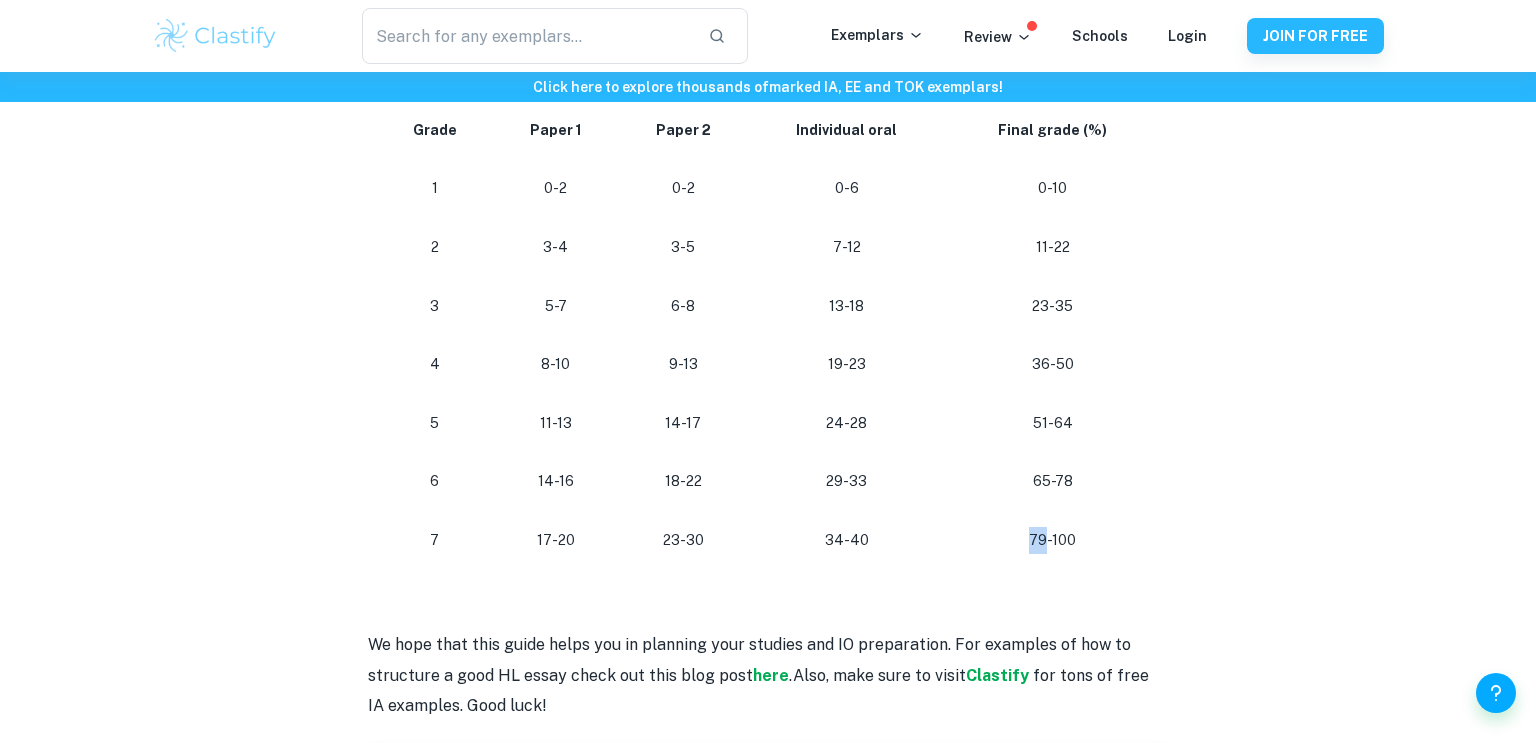click on "79-100" at bounding box center [1053, 540] 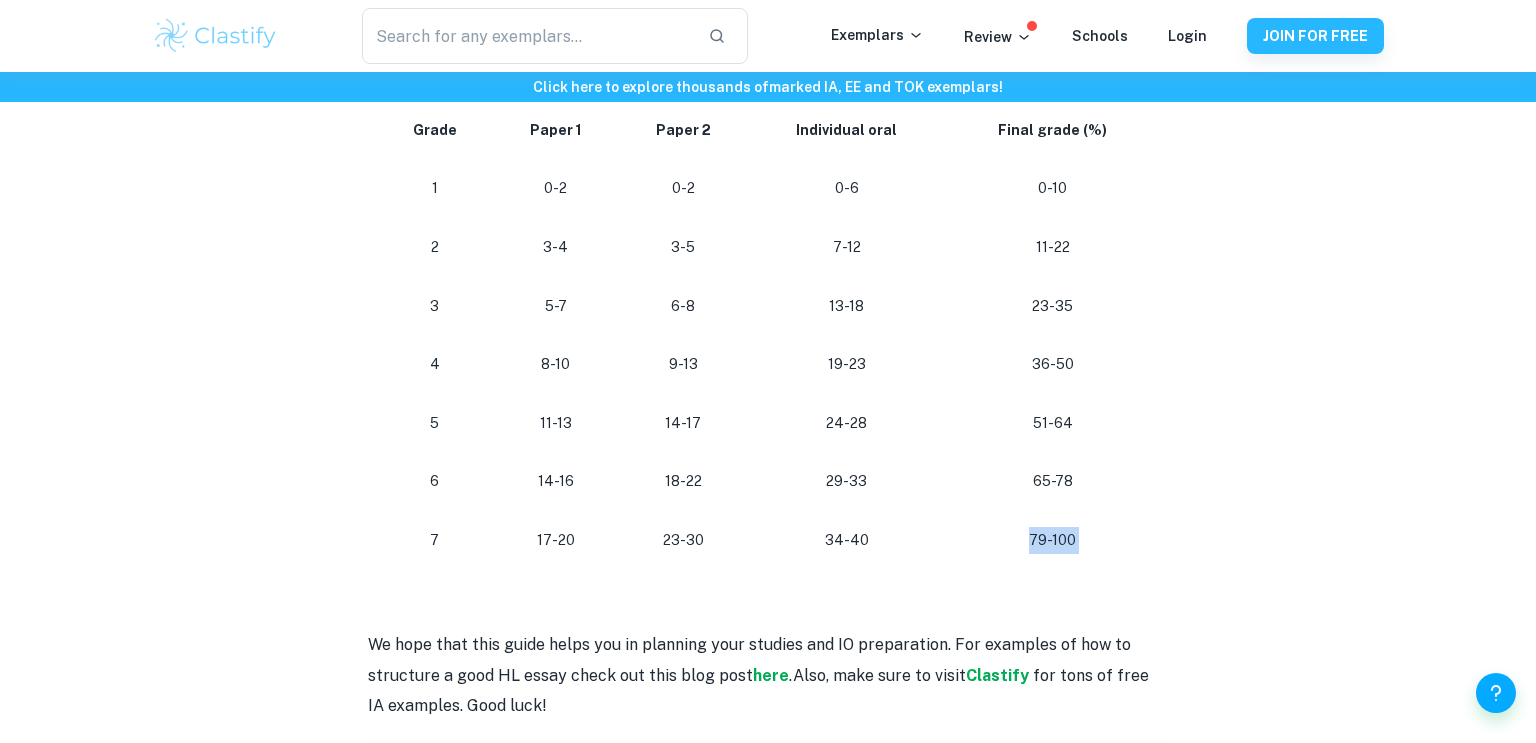 click on "79-100" at bounding box center (1053, 540) 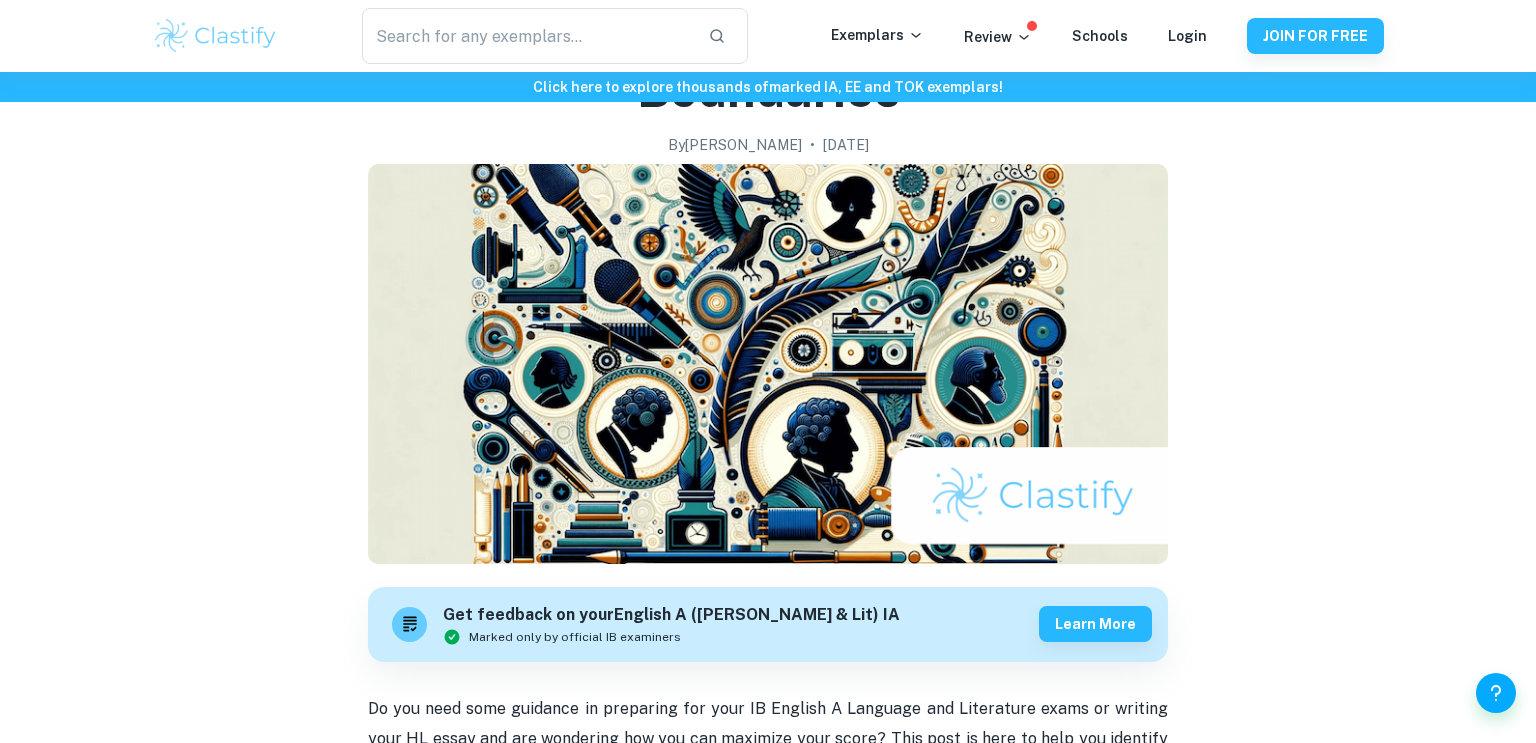 scroll, scrollTop: 0, scrollLeft: 0, axis: both 